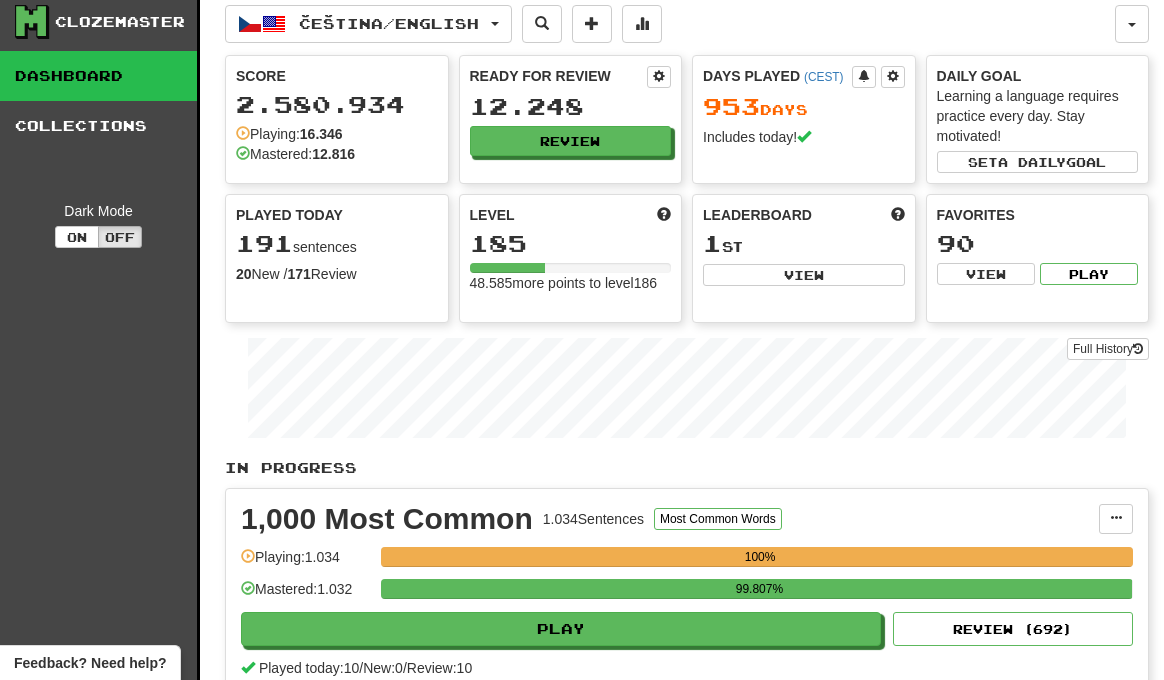 scroll, scrollTop: 8, scrollLeft: 0, axis: vertical 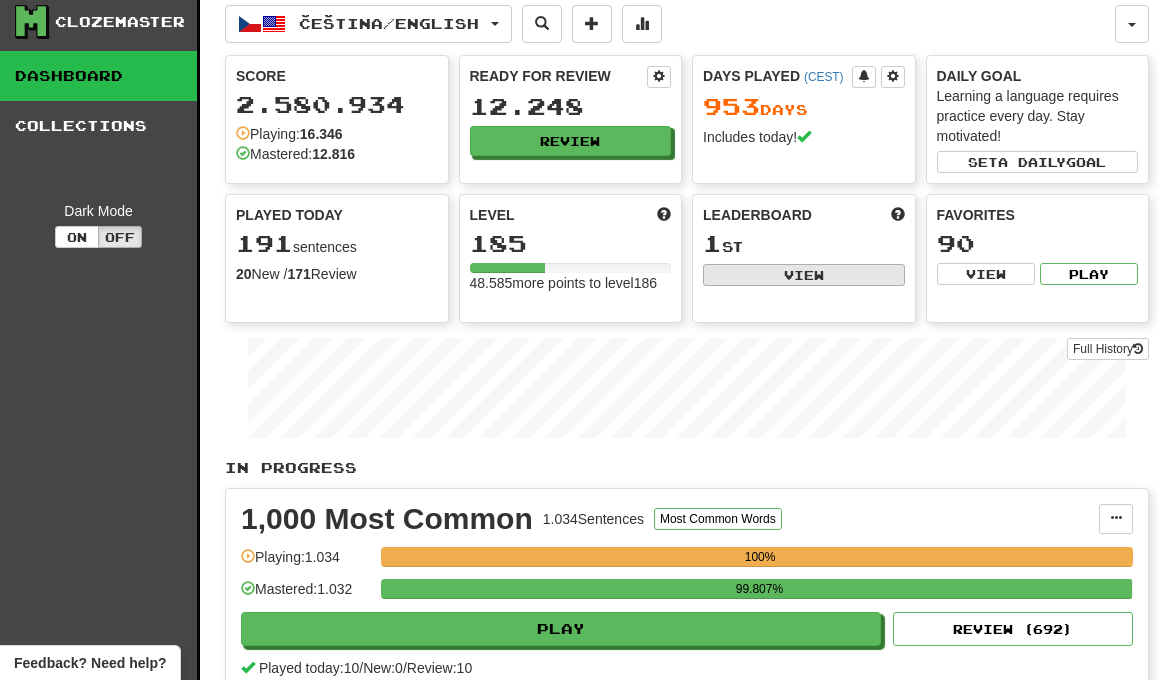 click on "View" at bounding box center (804, 275) 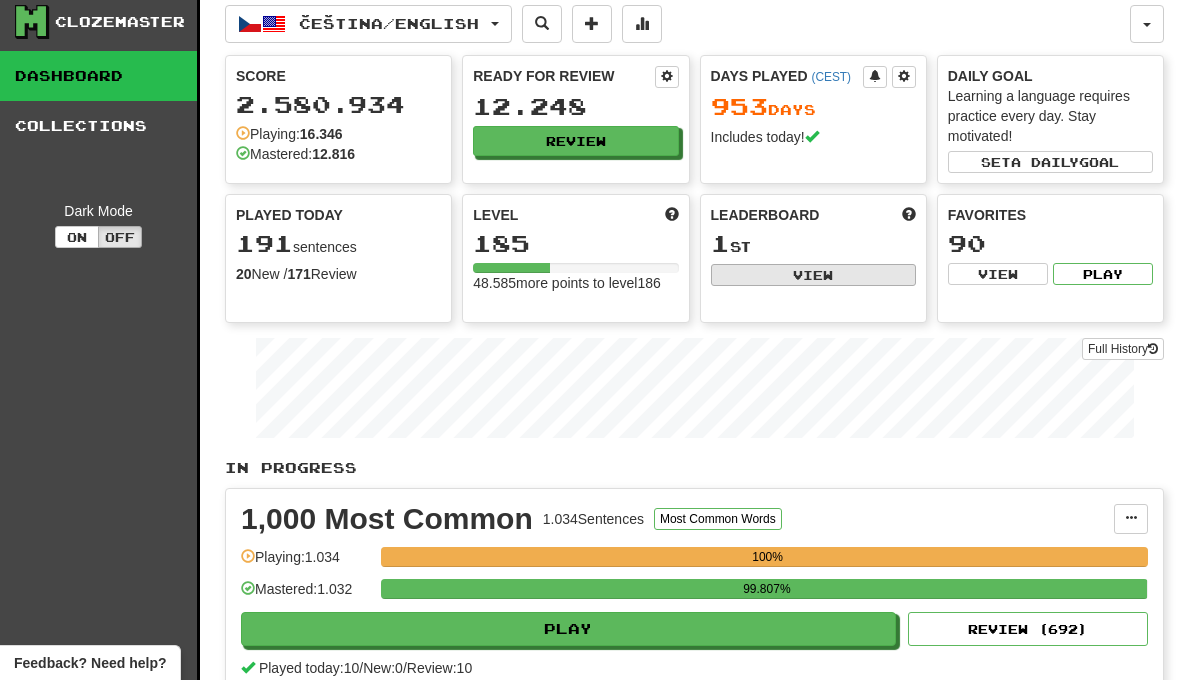select on "**********" 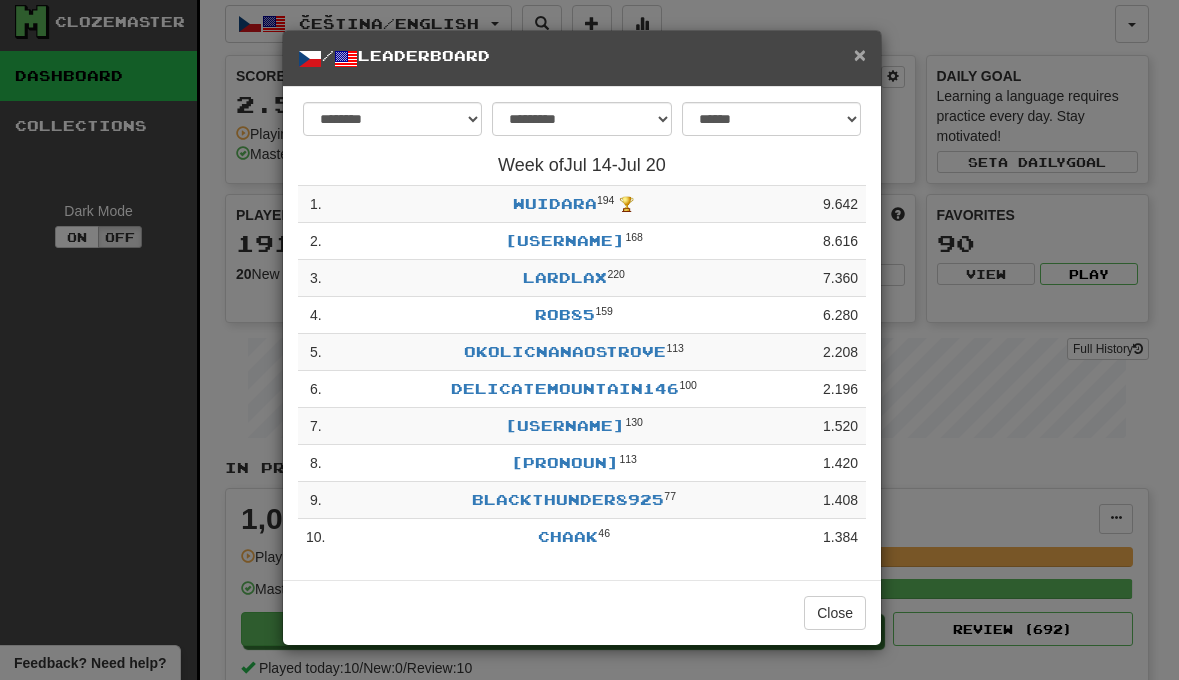 click on "×" at bounding box center [860, 54] 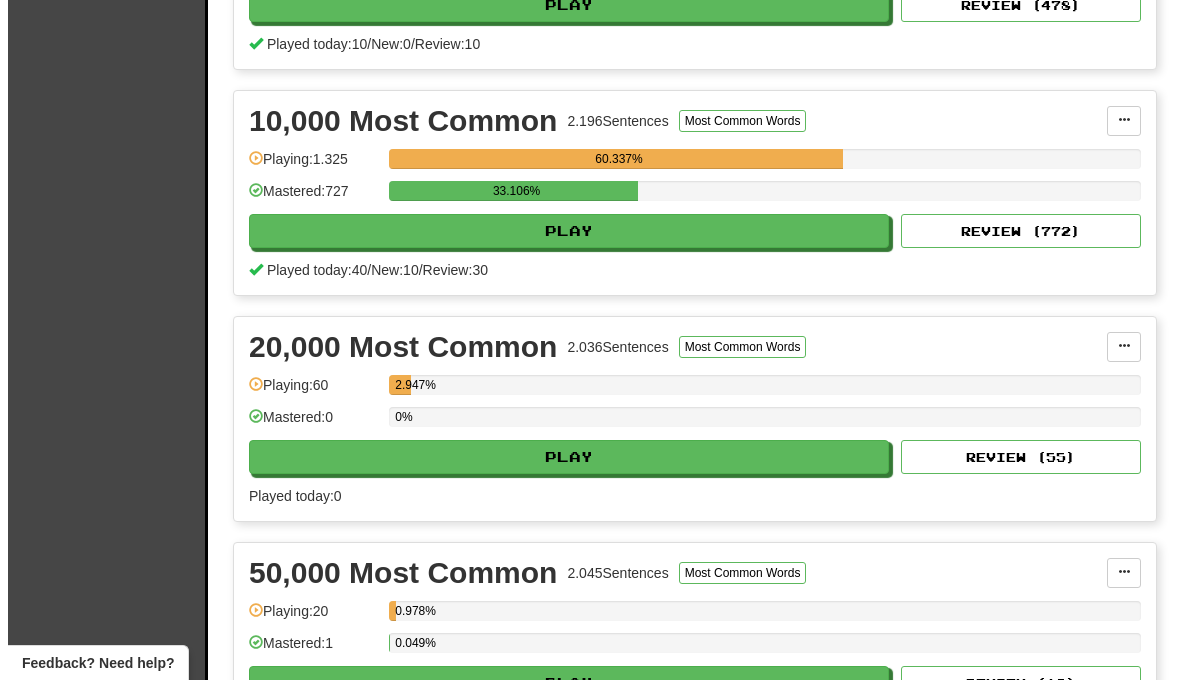 scroll, scrollTop: 1565, scrollLeft: 0, axis: vertical 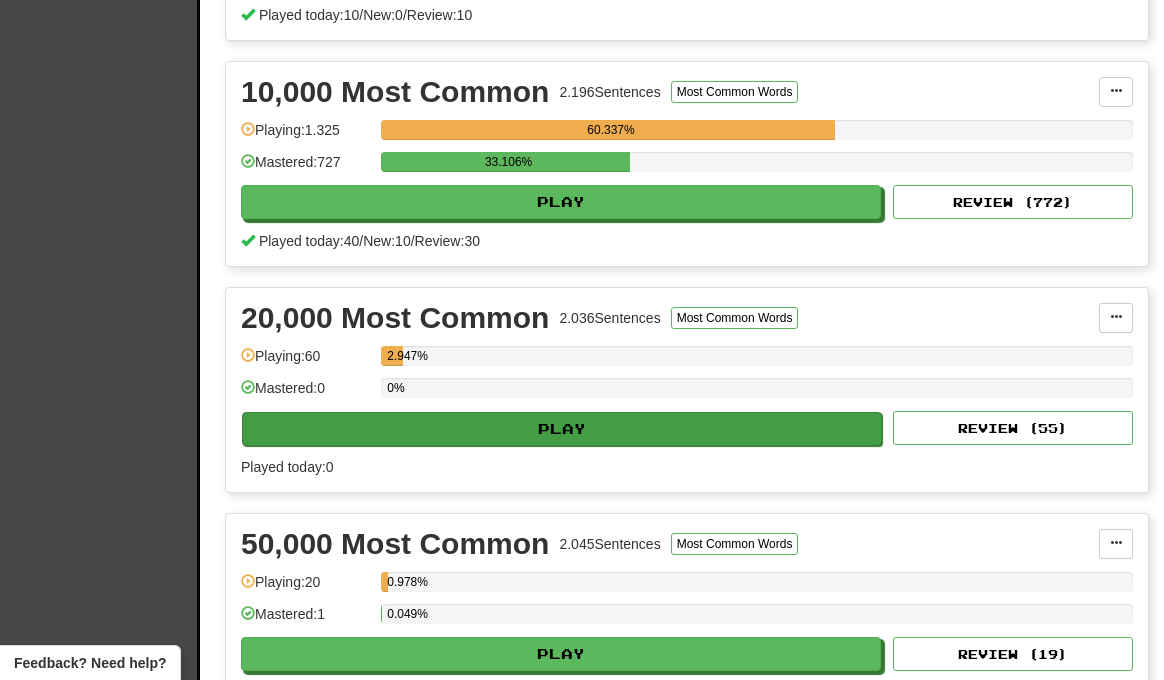 click on "Play" at bounding box center (562, 429) 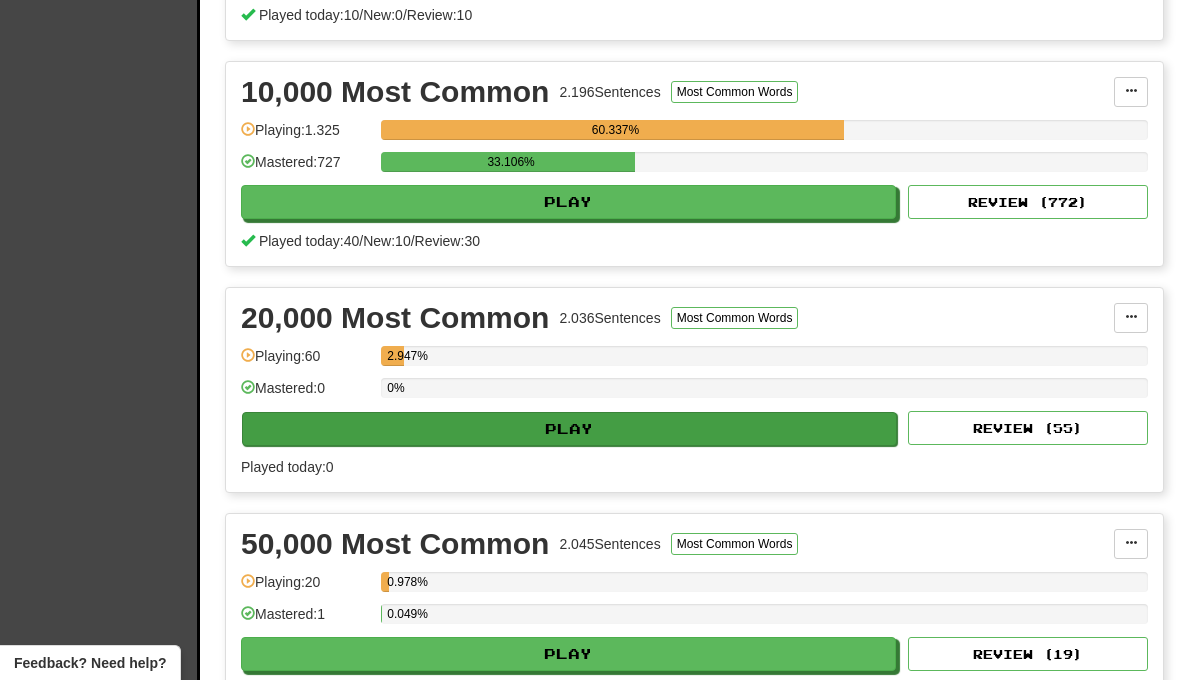 select on "**" 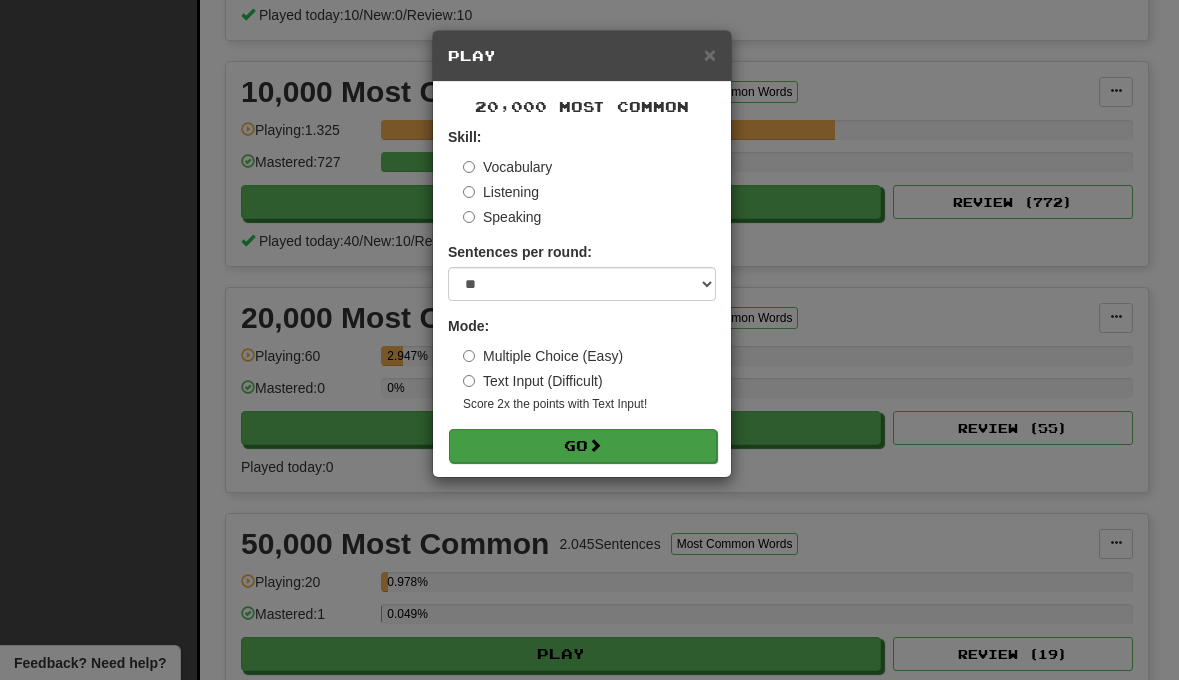 click on "Go" at bounding box center [583, 446] 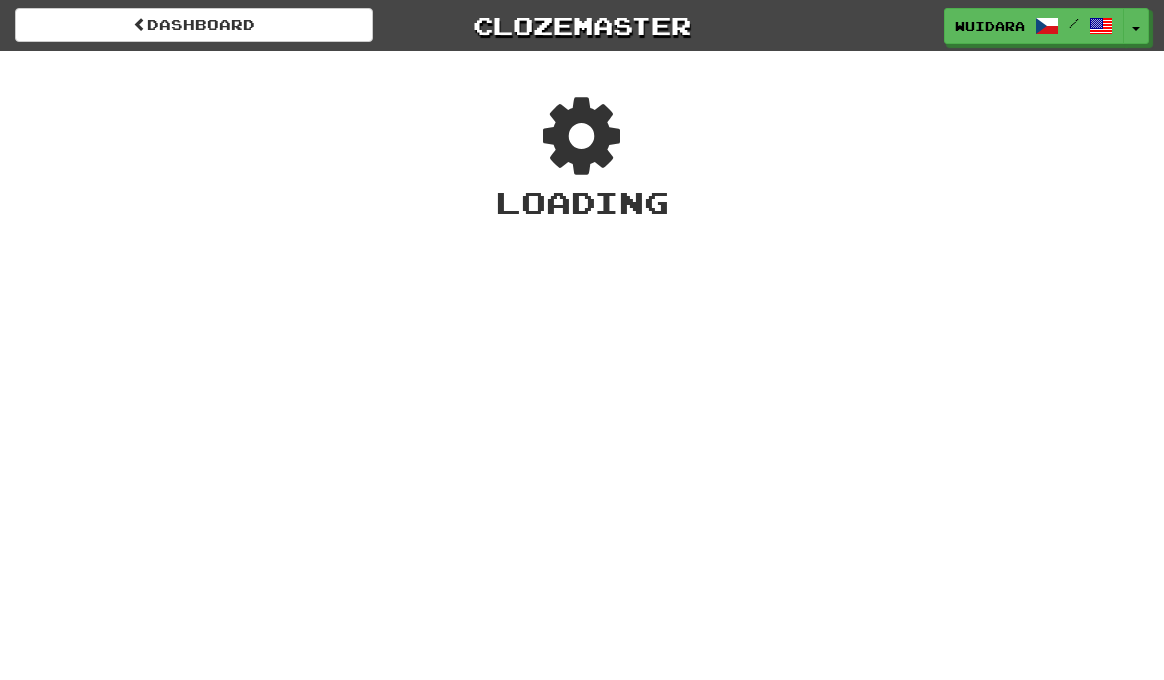scroll, scrollTop: 0, scrollLeft: 0, axis: both 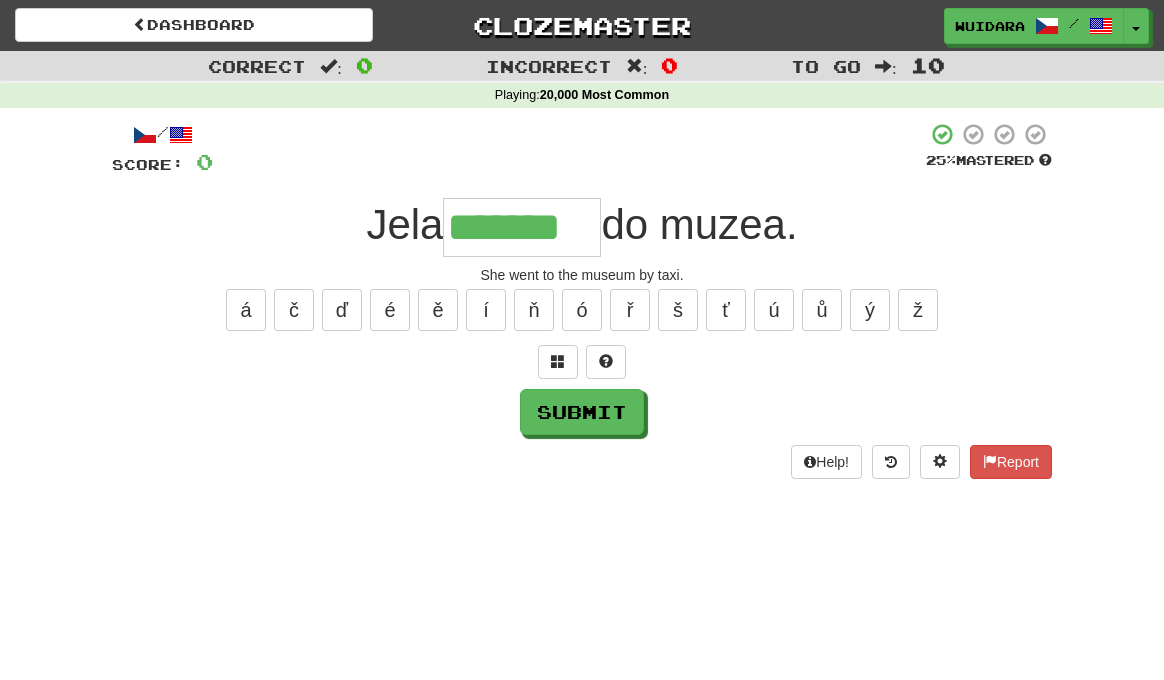 type on "*******" 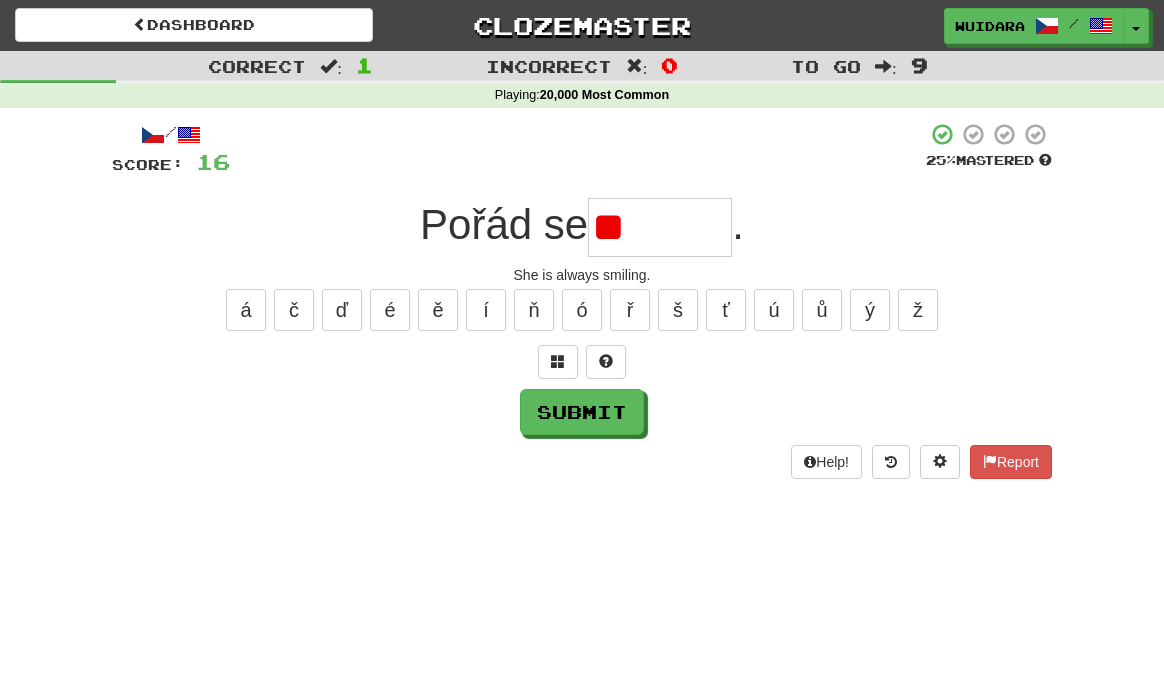 type on "*" 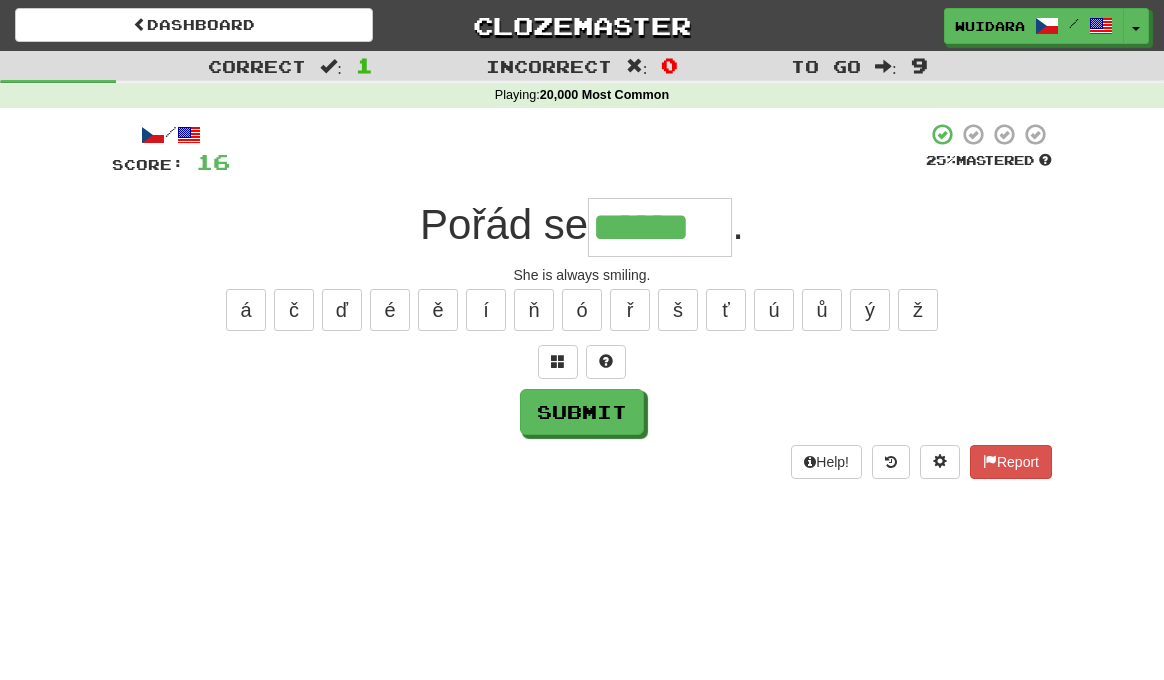 type on "******" 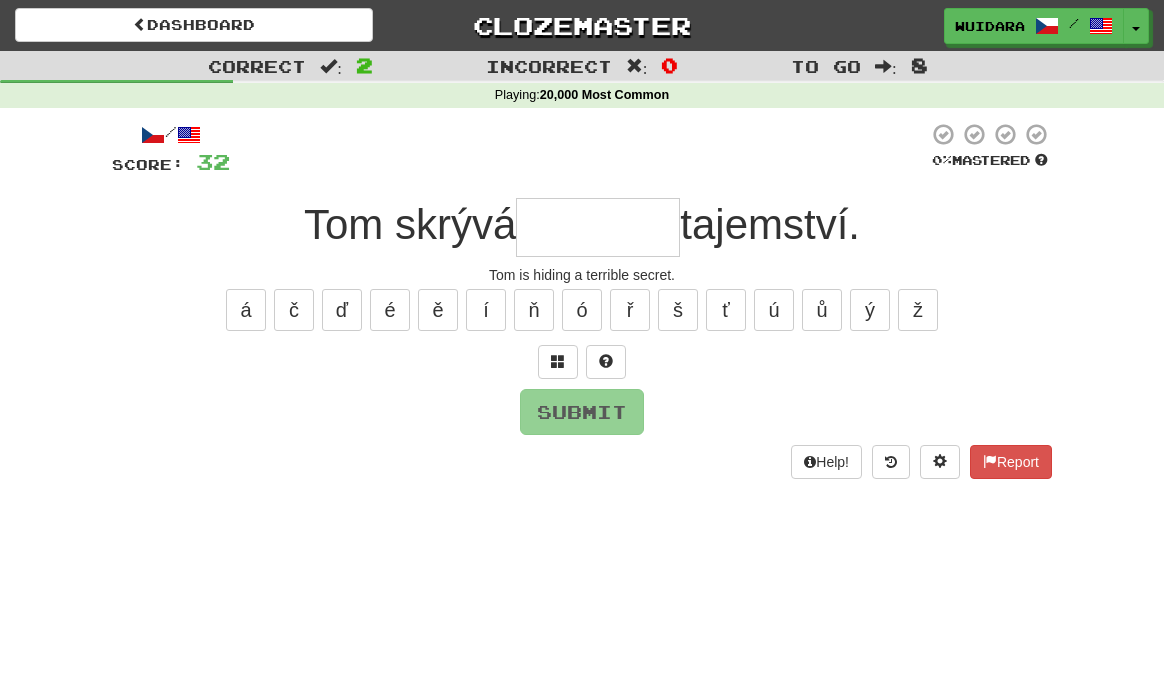 type on "*" 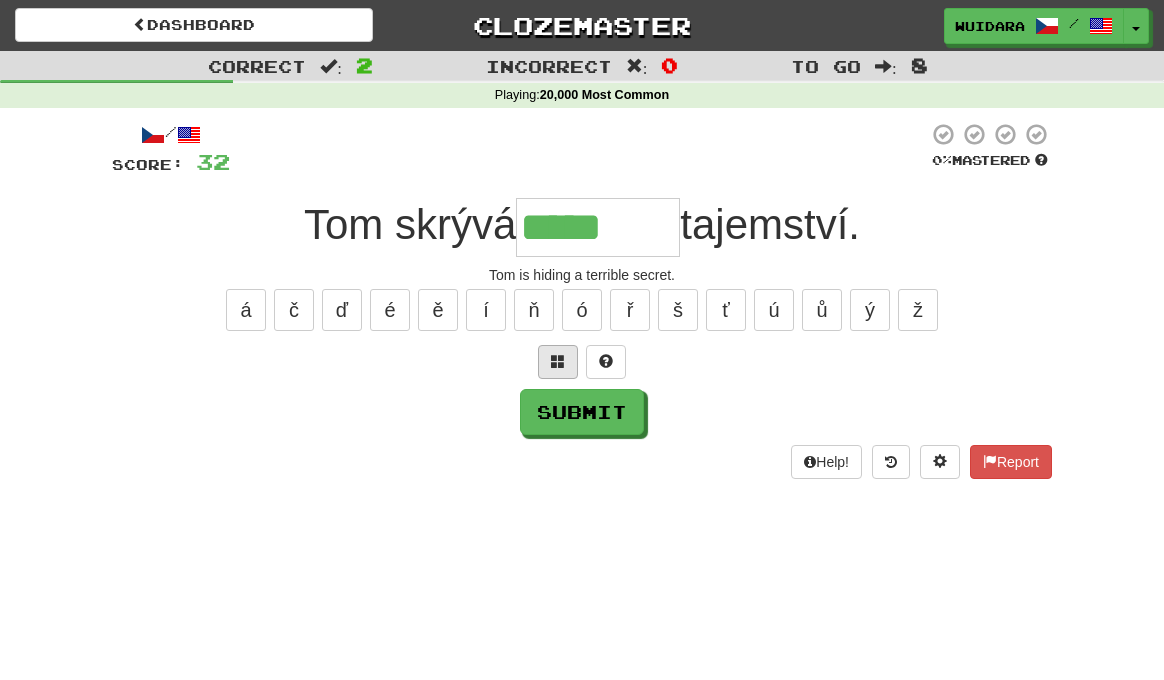 click at bounding box center (558, 362) 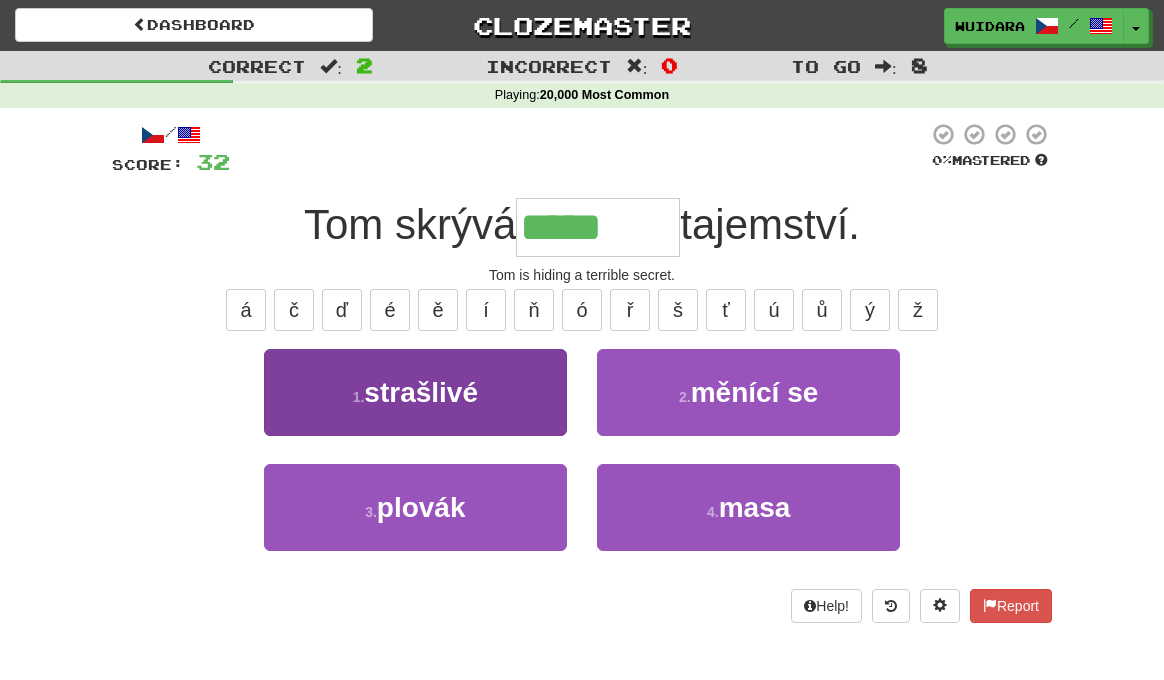 click on "1 .  strašlivé" at bounding box center (415, 392) 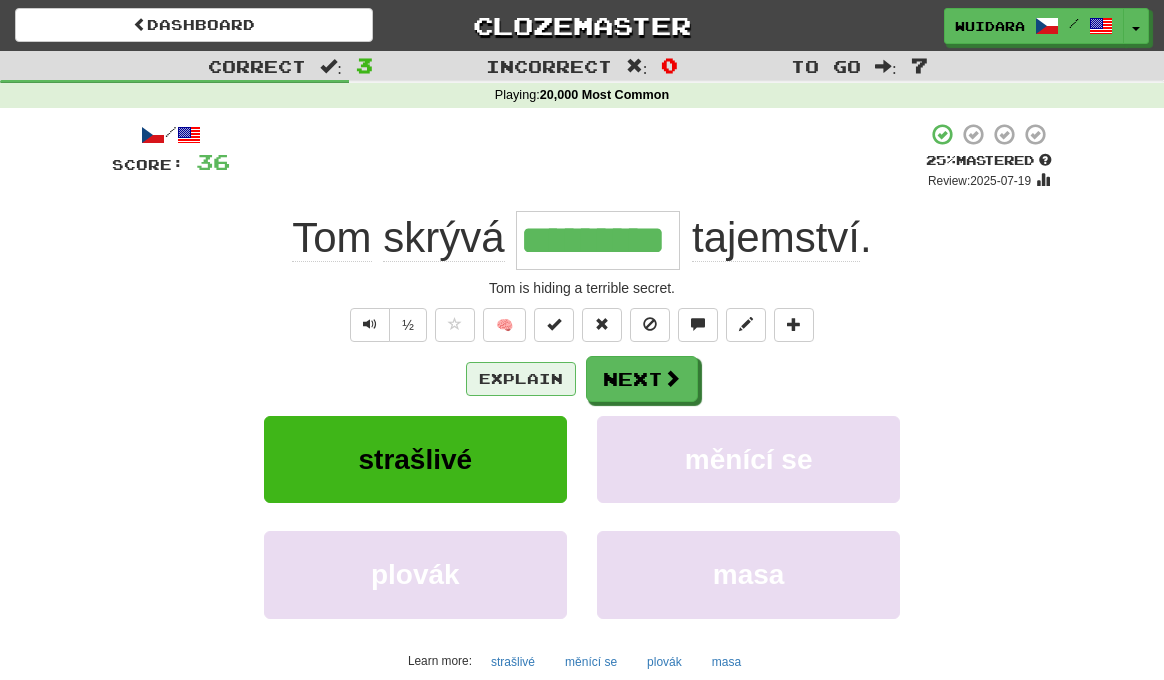 click on "Explain" at bounding box center [521, 379] 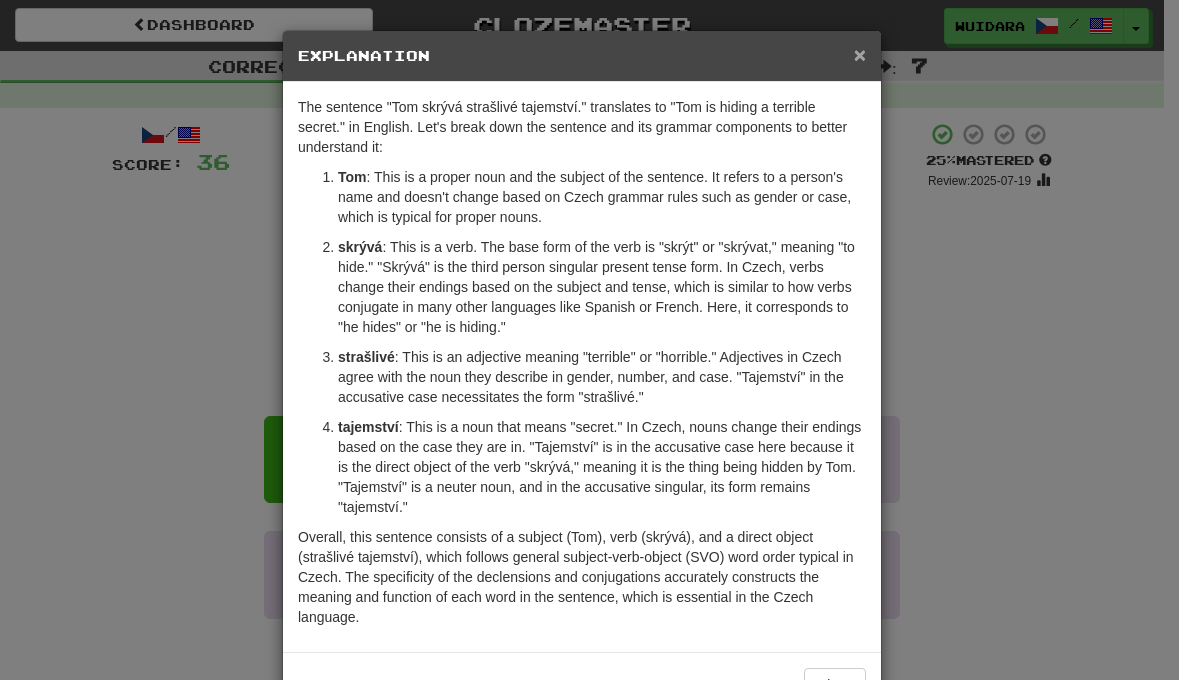 click on "×" at bounding box center [860, 54] 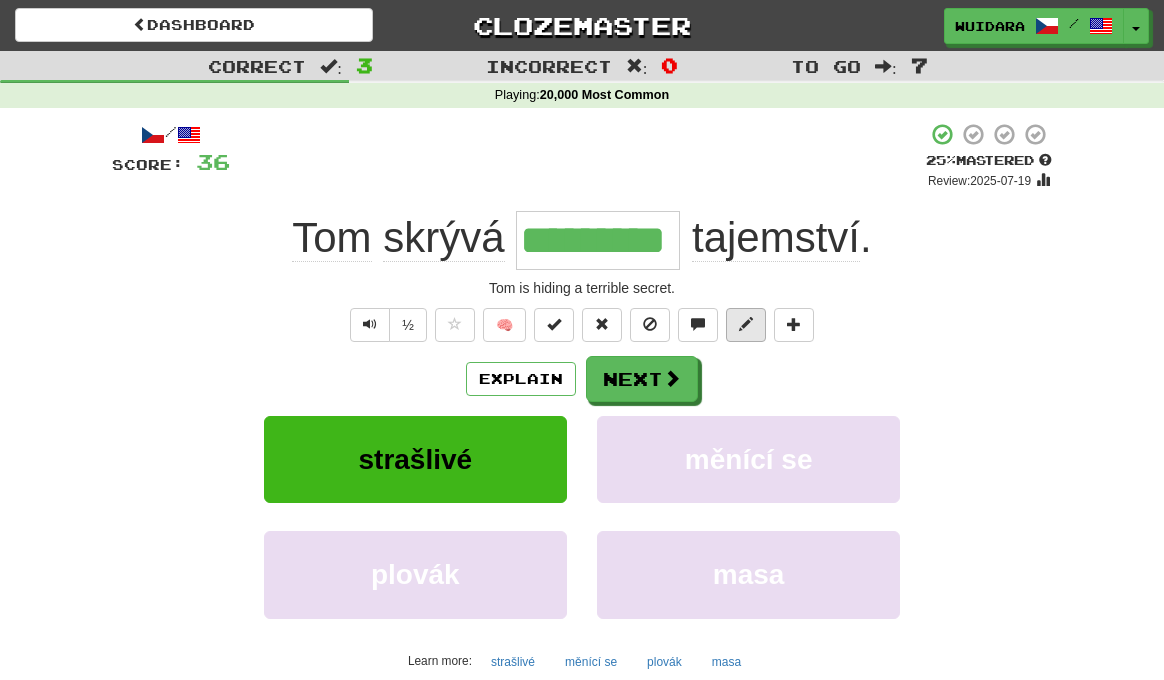 click at bounding box center (746, 325) 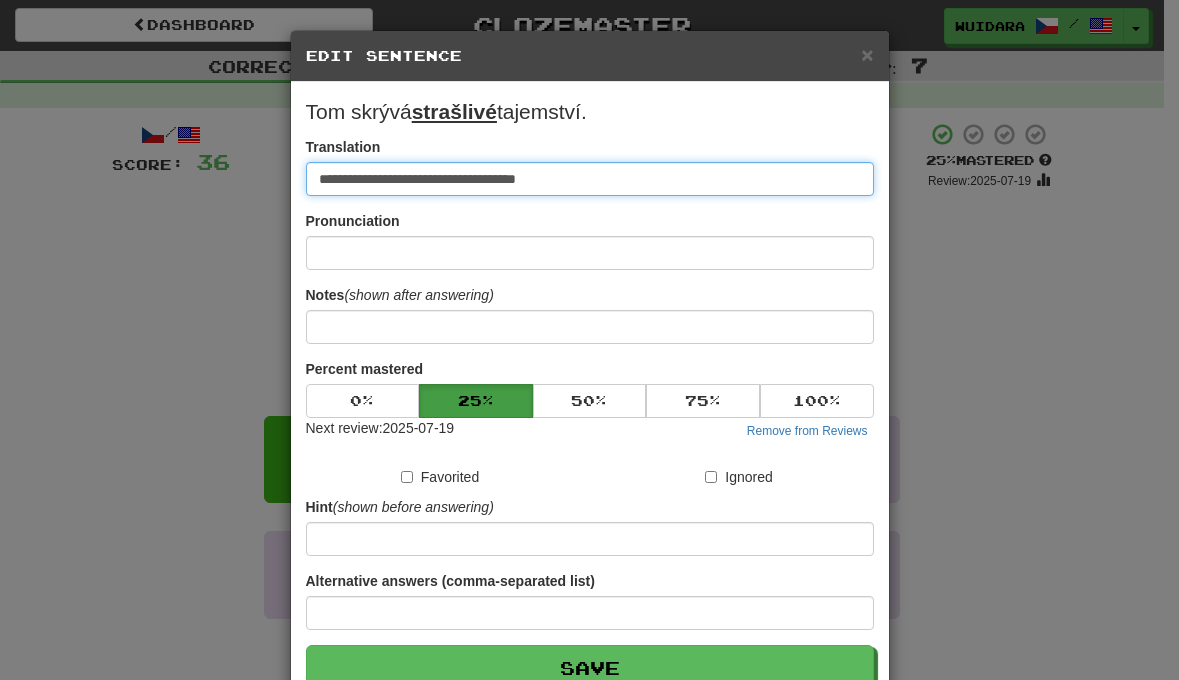 type on "**********" 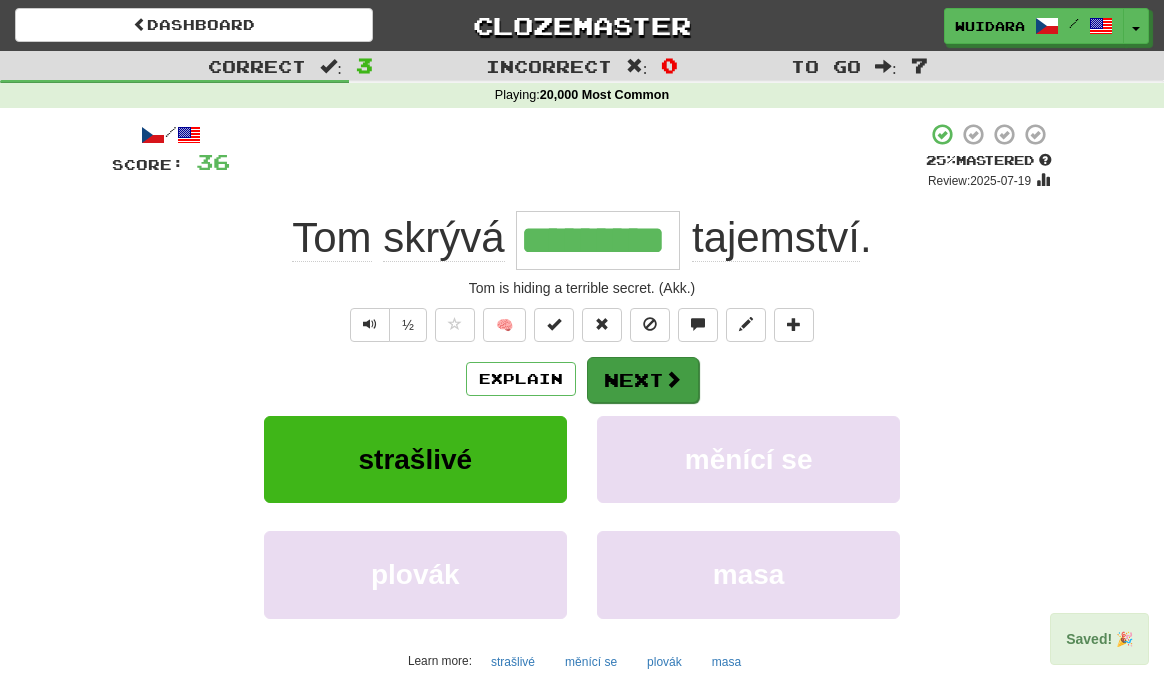 click on "Next" at bounding box center [643, 380] 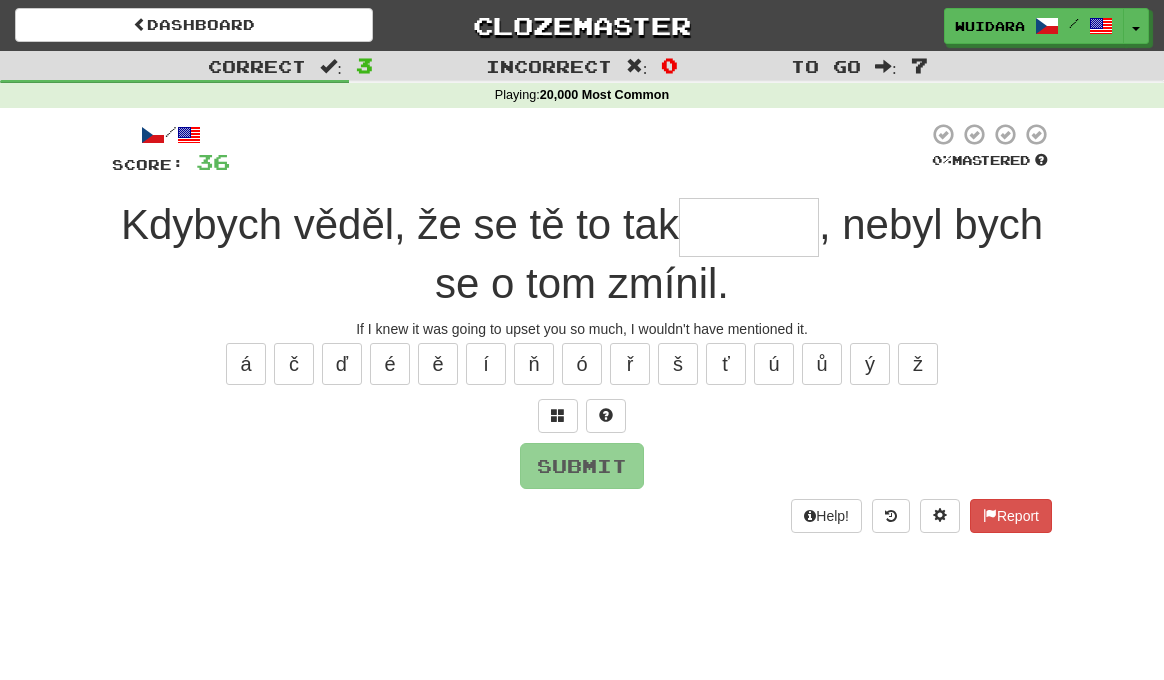 type on "*" 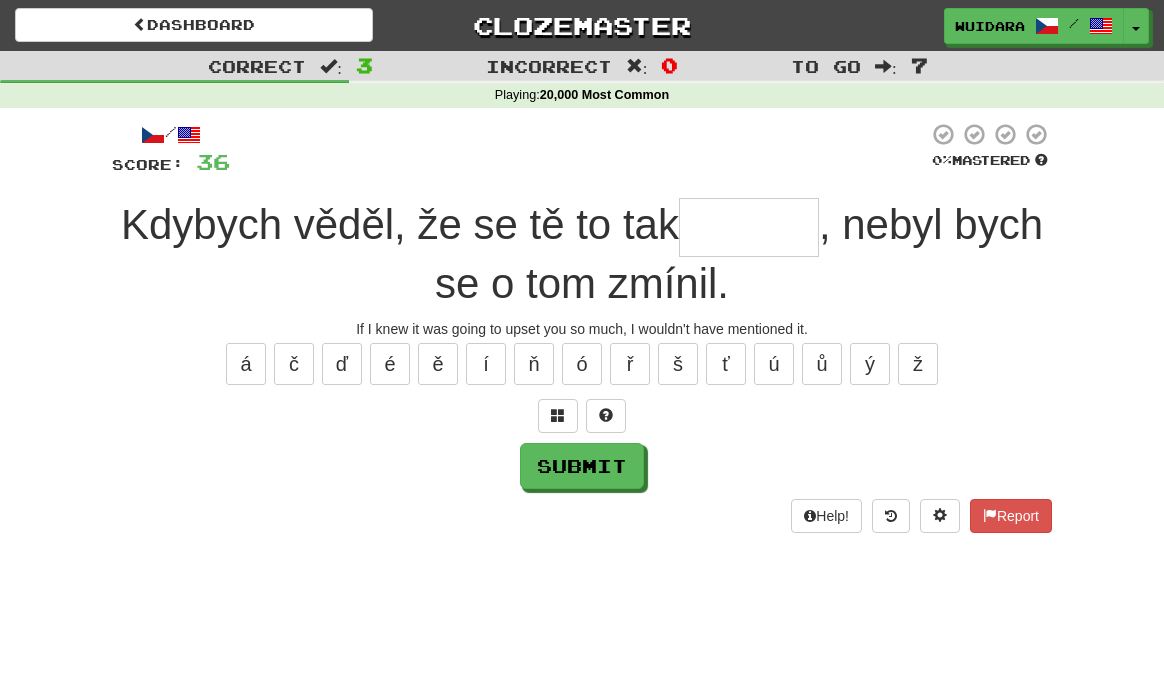 type on "*" 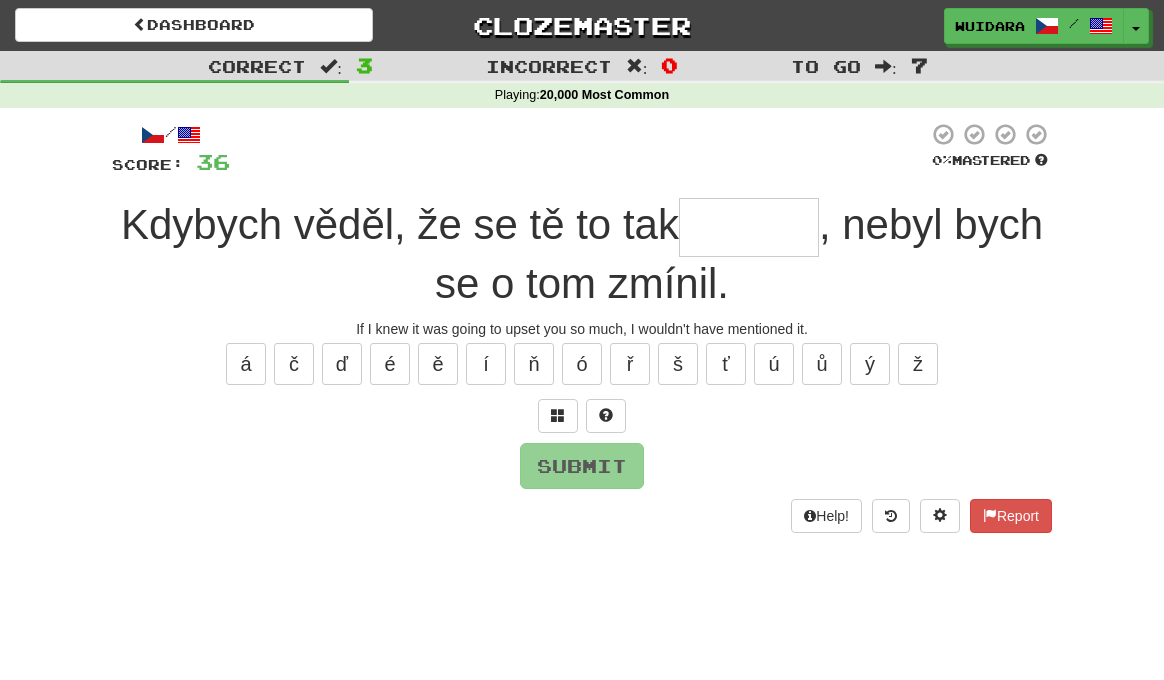 type on "*" 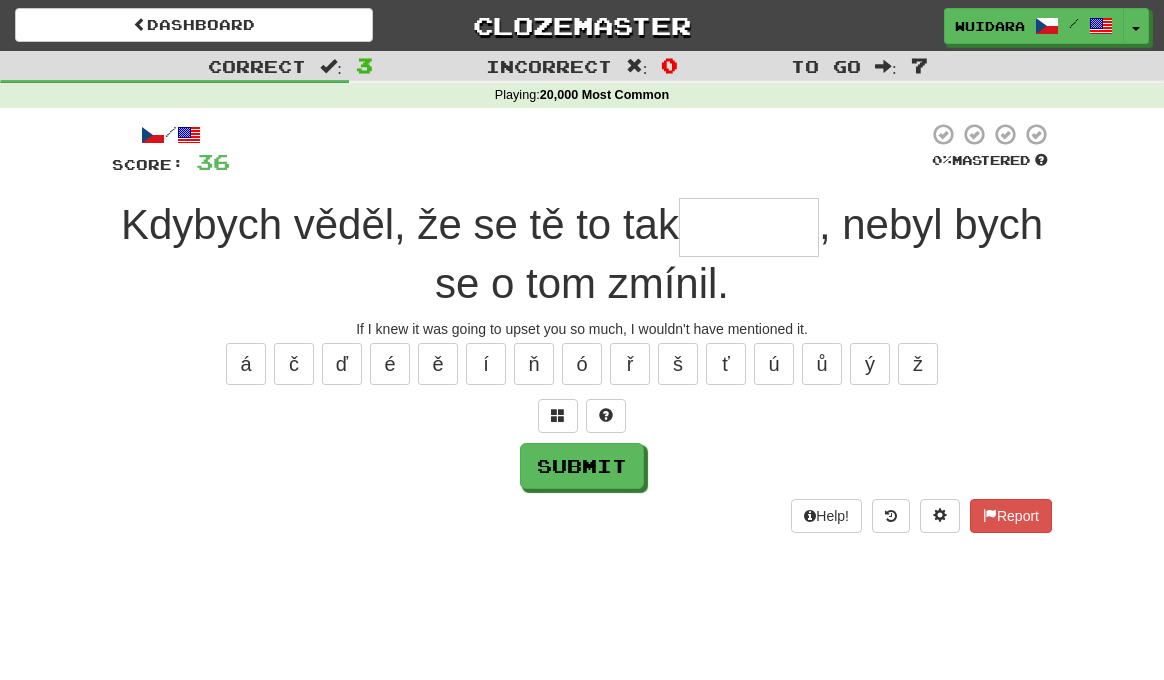 type on "*" 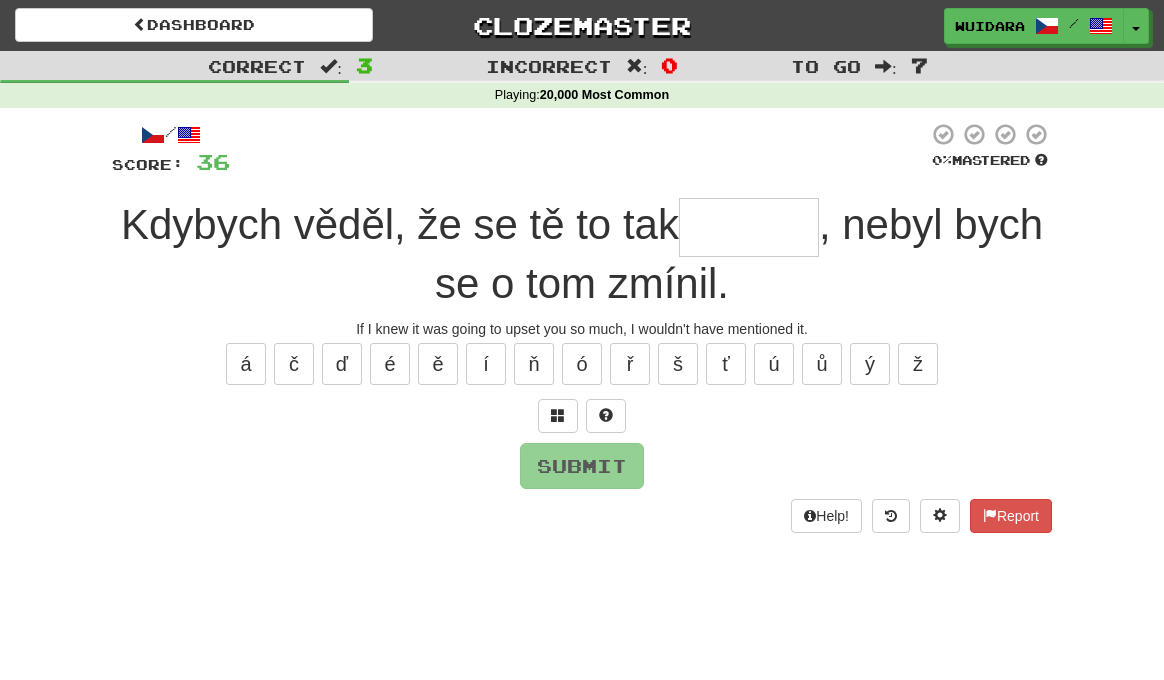 type on "*" 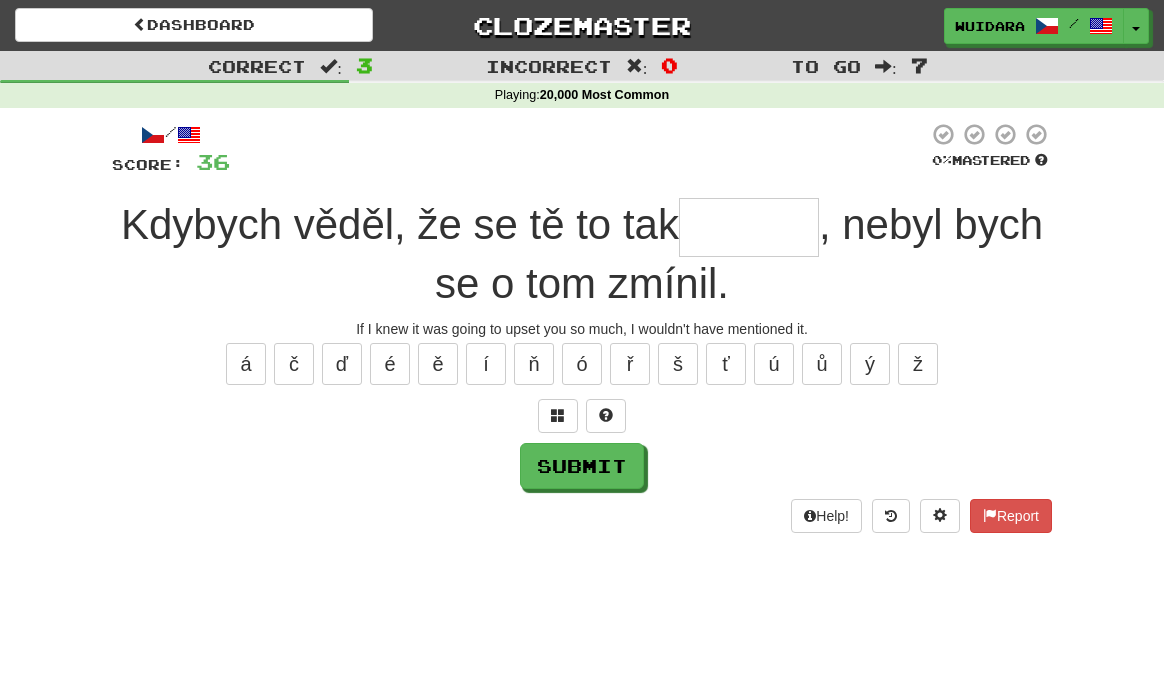 type on "*" 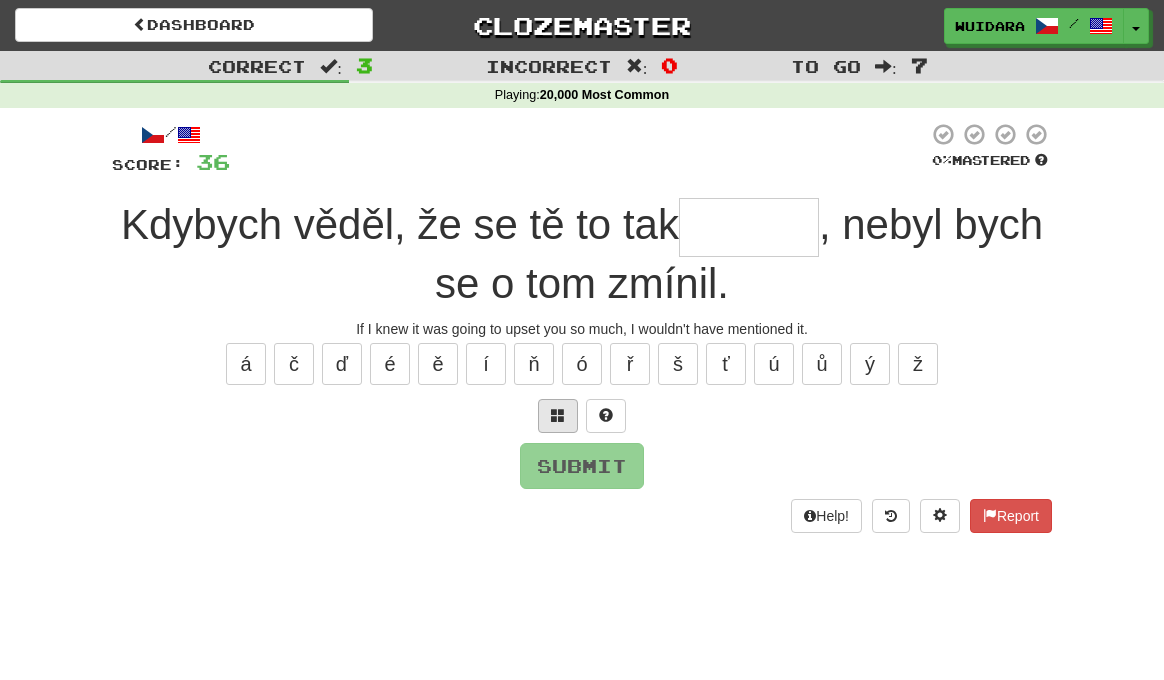click at bounding box center (558, 416) 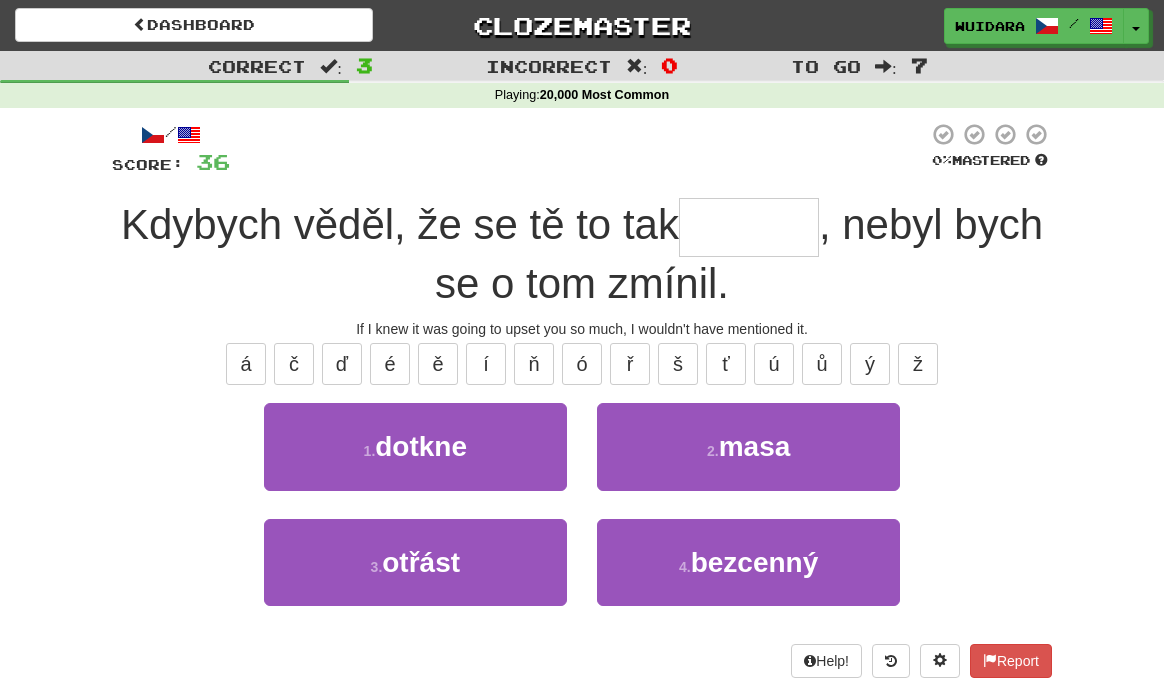 type on "*" 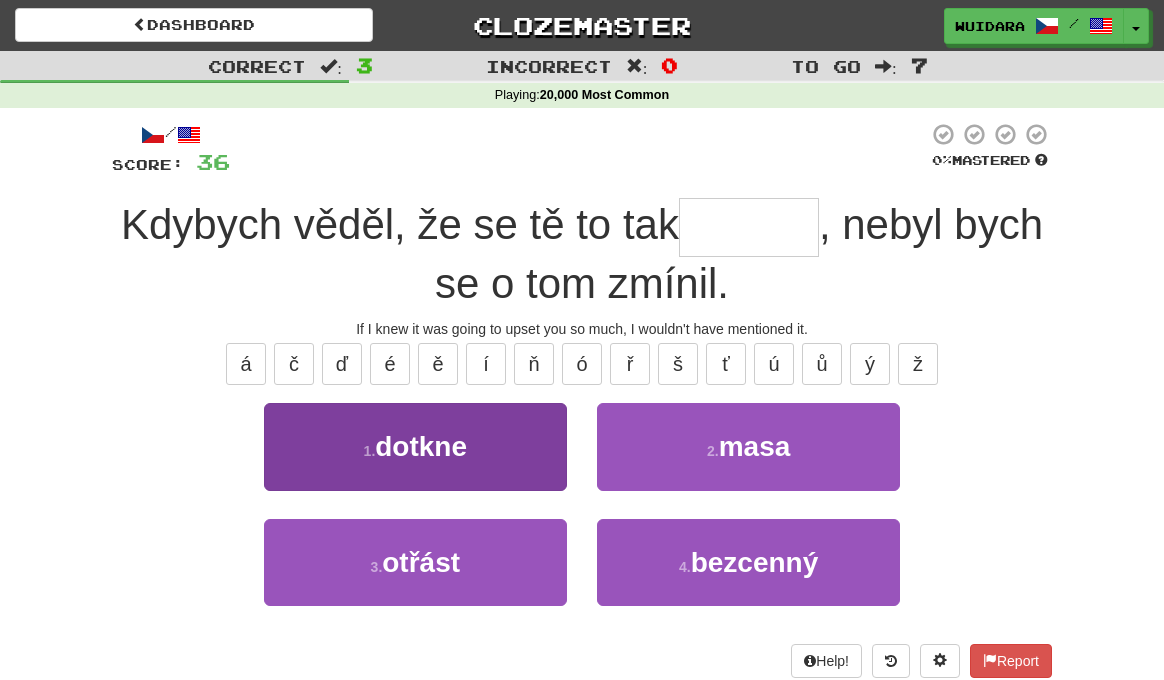 click on "1 .  dotkne" at bounding box center [415, 446] 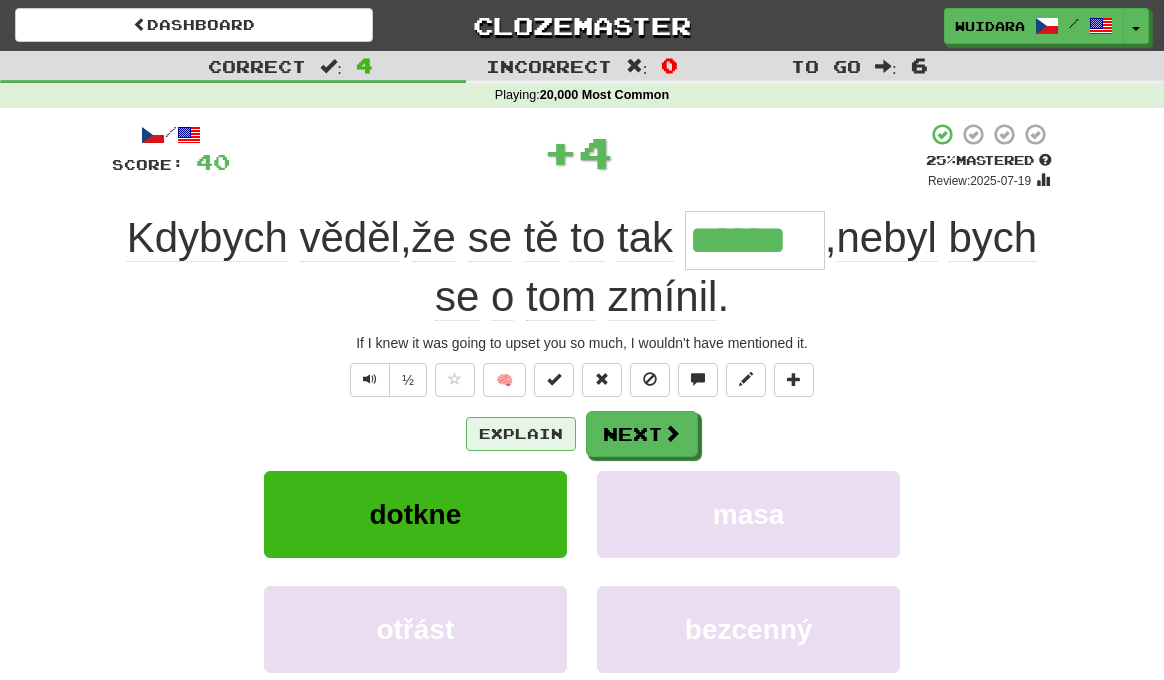 click on "Explain" at bounding box center (521, 434) 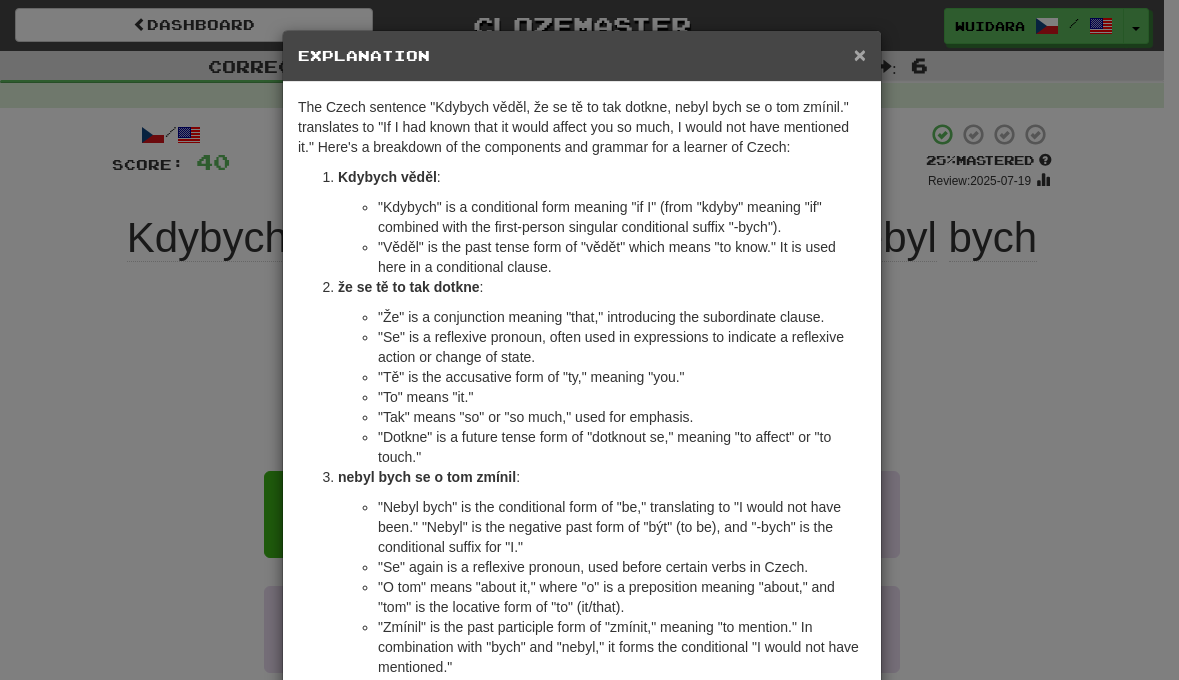 click on "×" at bounding box center [860, 54] 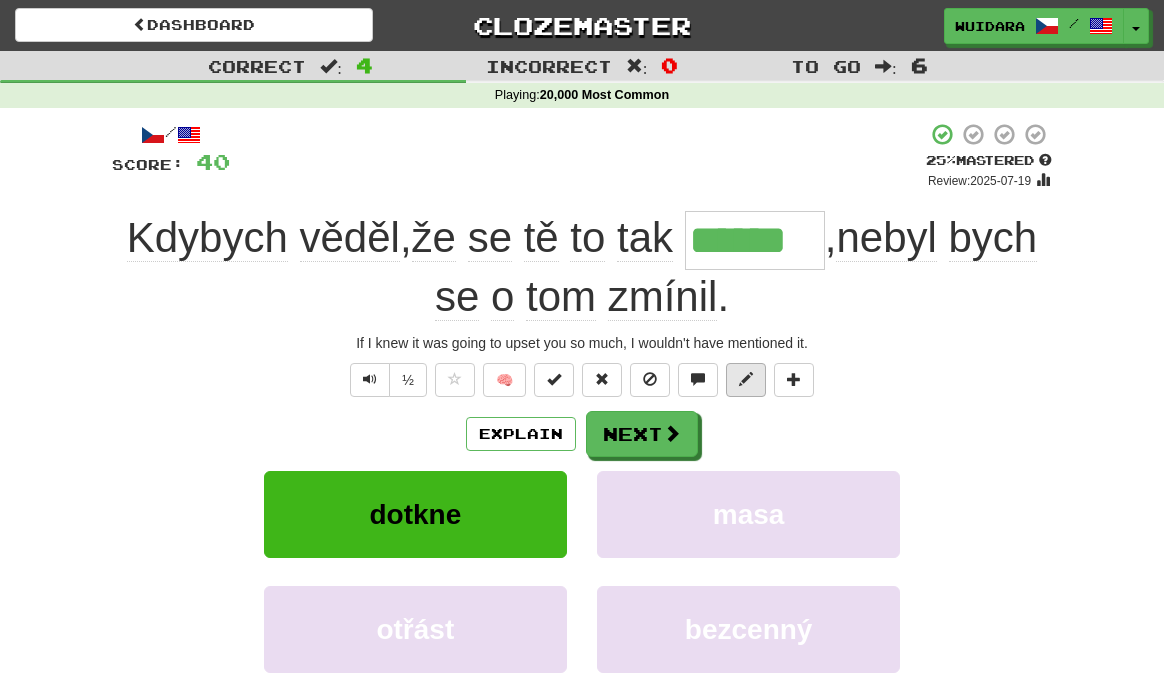 click at bounding box center [746, 380] 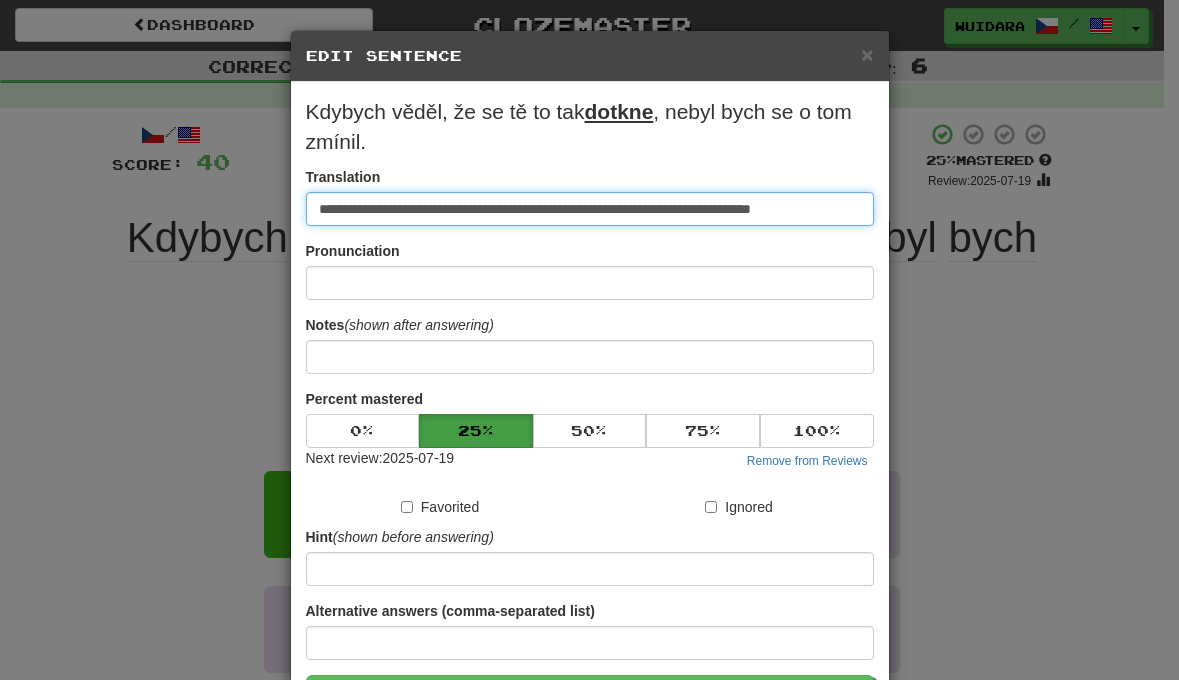 type on "**********" 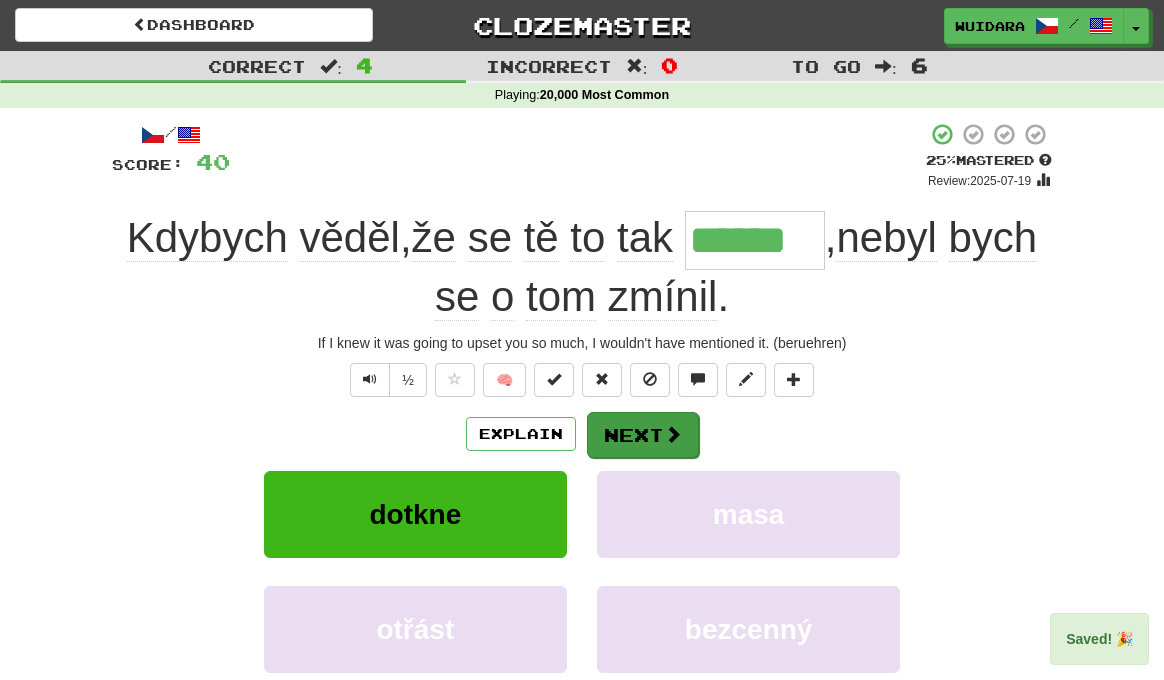 click on "Next" at bounding box center (643, 435) 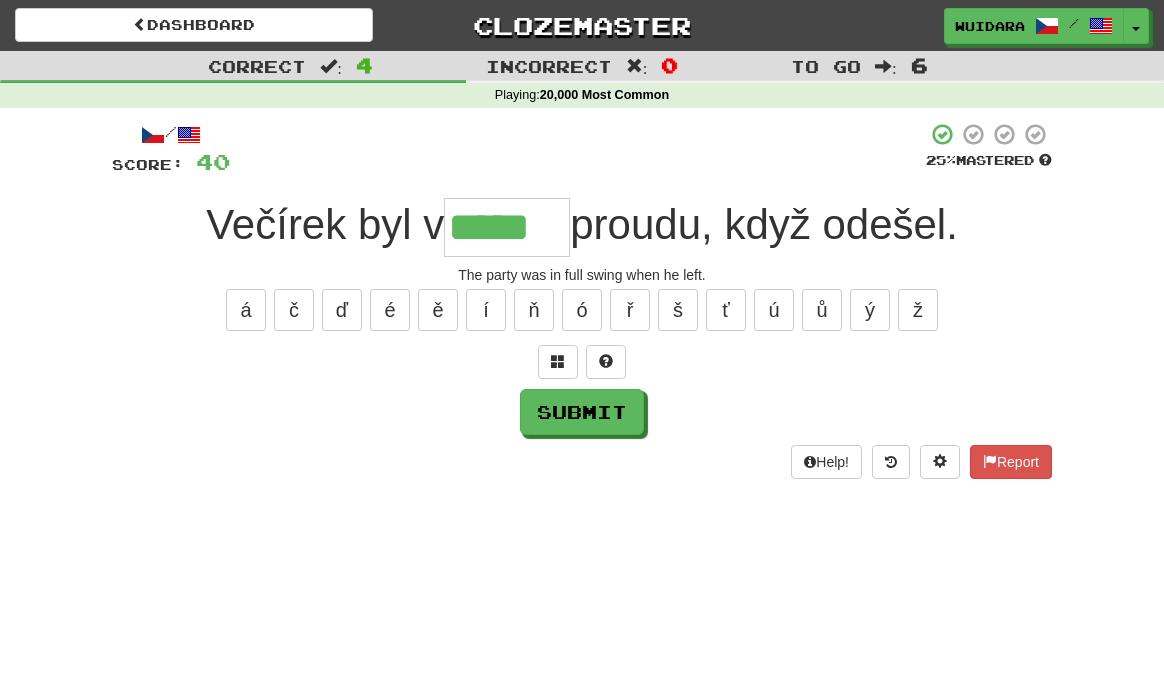 type on "*****" 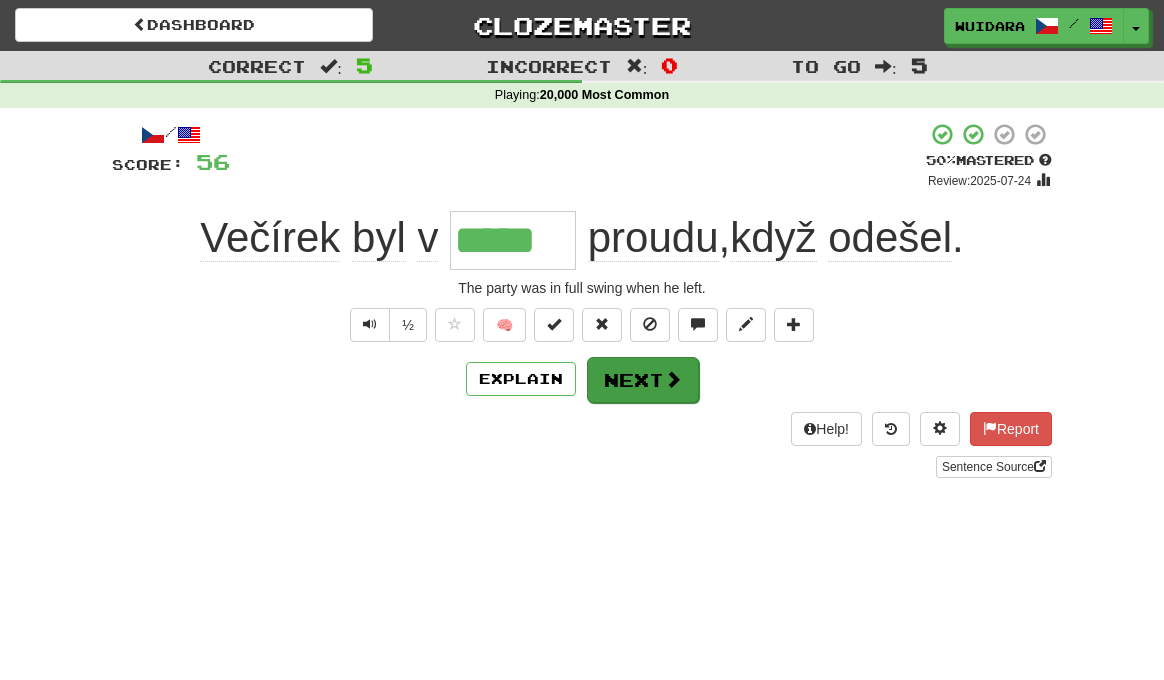 click on "Next" at bounding box center (643, 380) 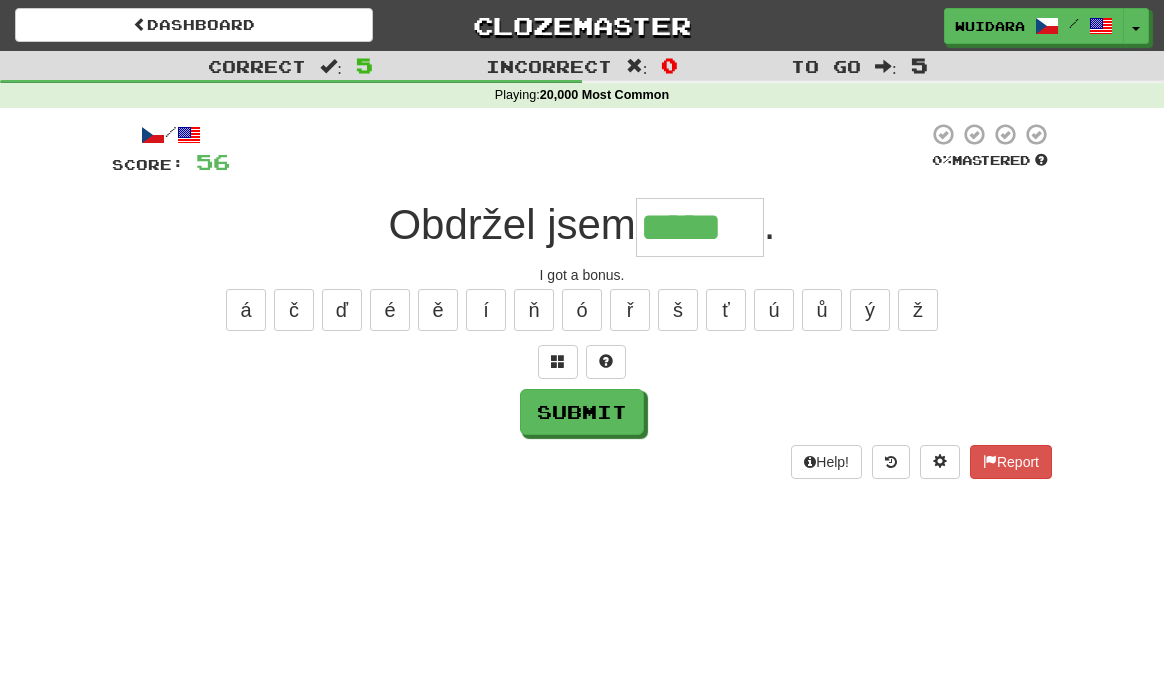 type on "*****" 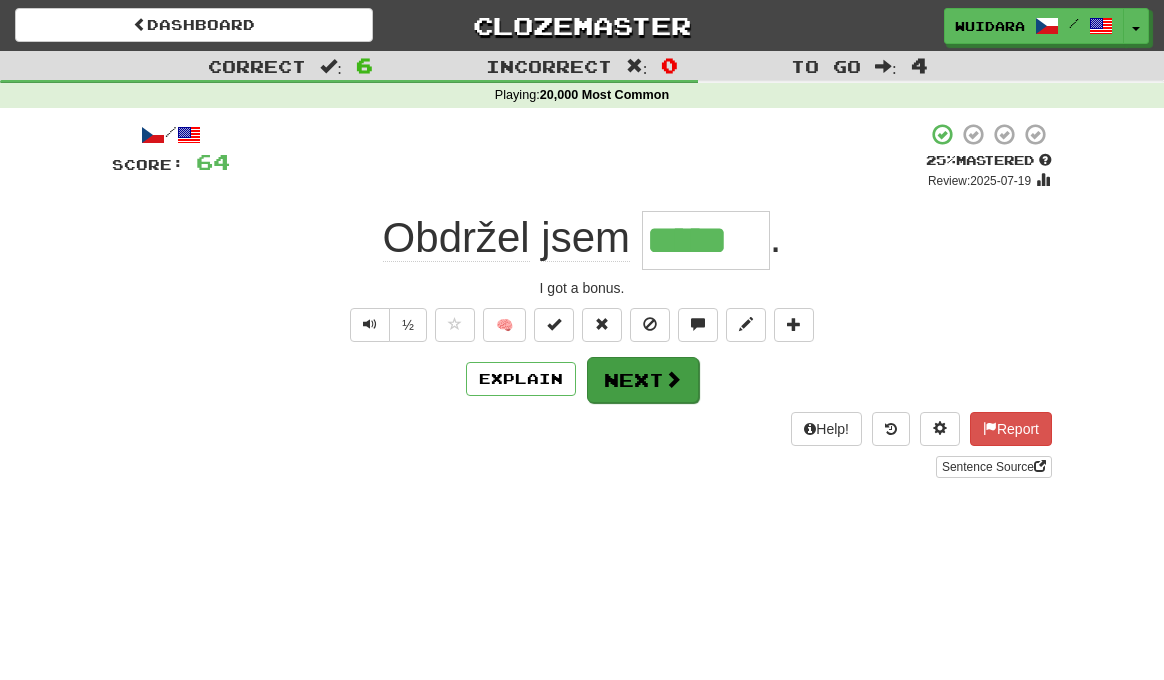 click on "Next" at bounding box center (643, 380) 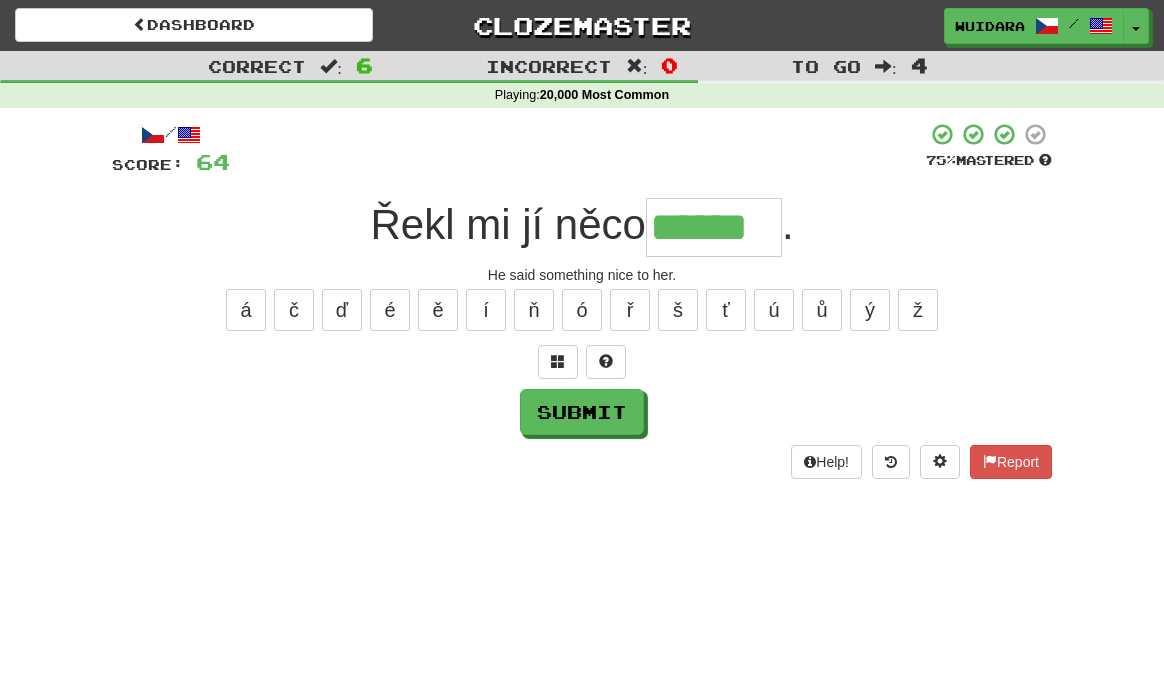 type on "******" 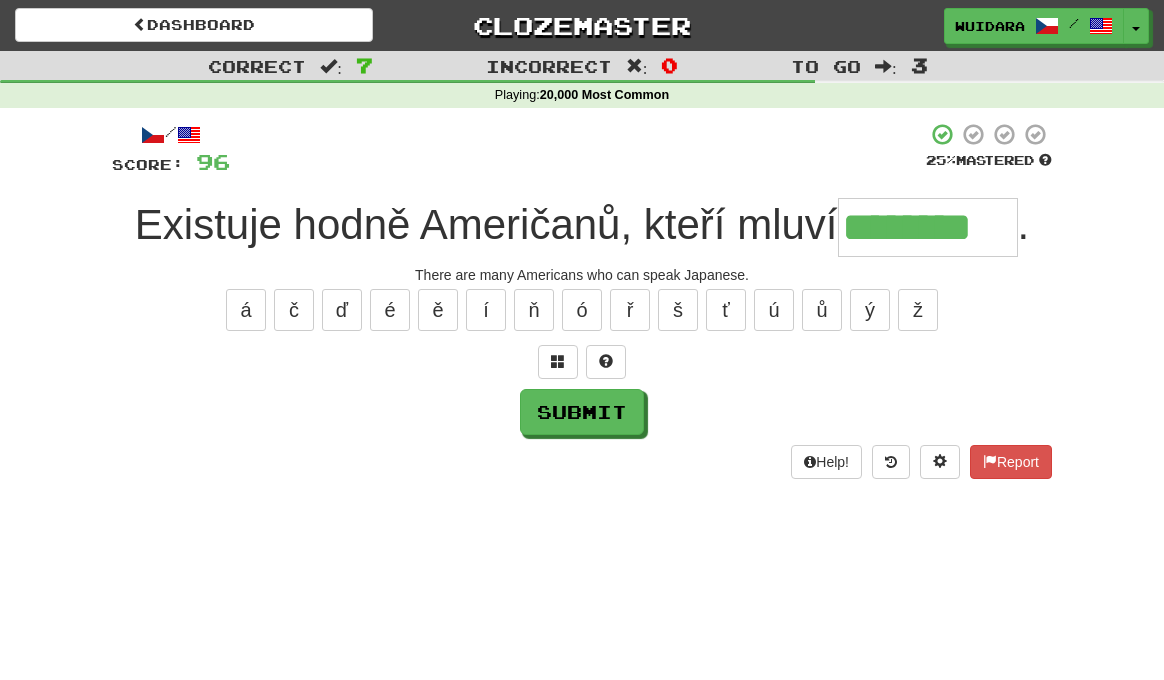 type on "********" 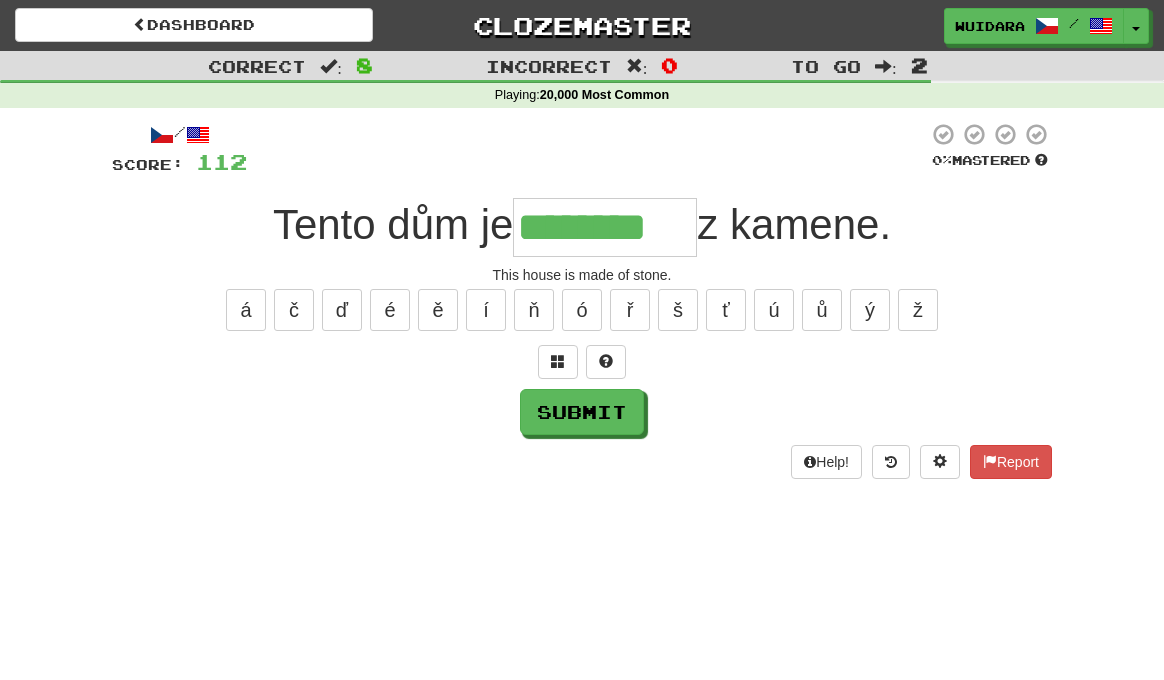 type on "********" 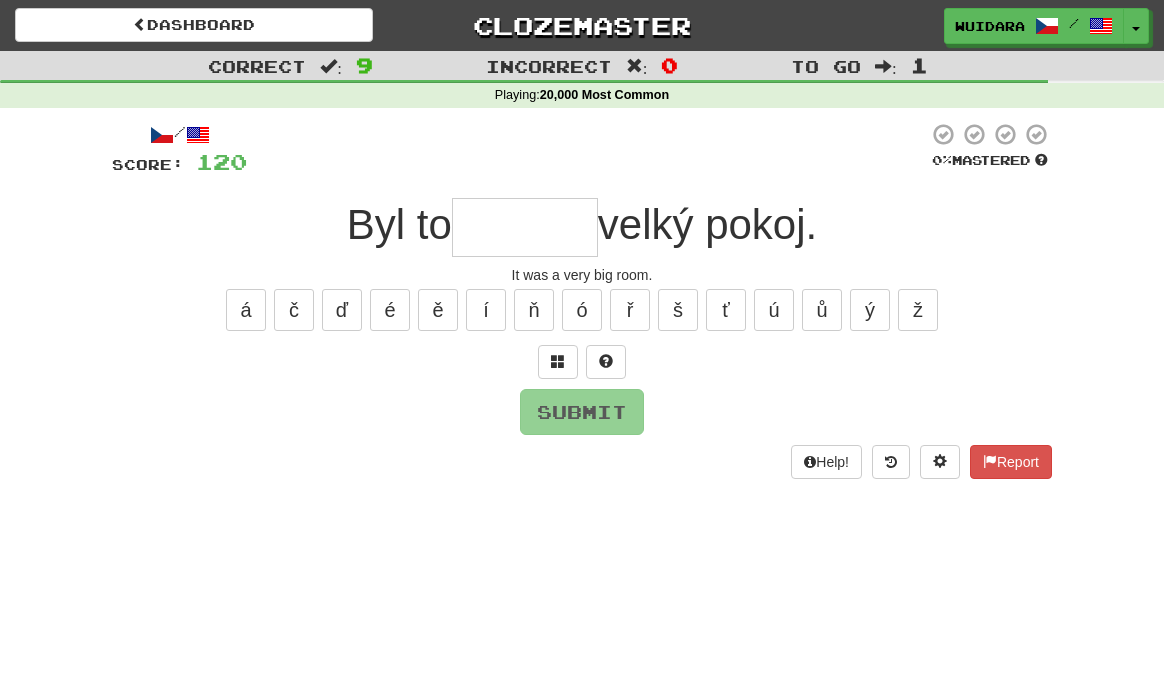 type on "*" 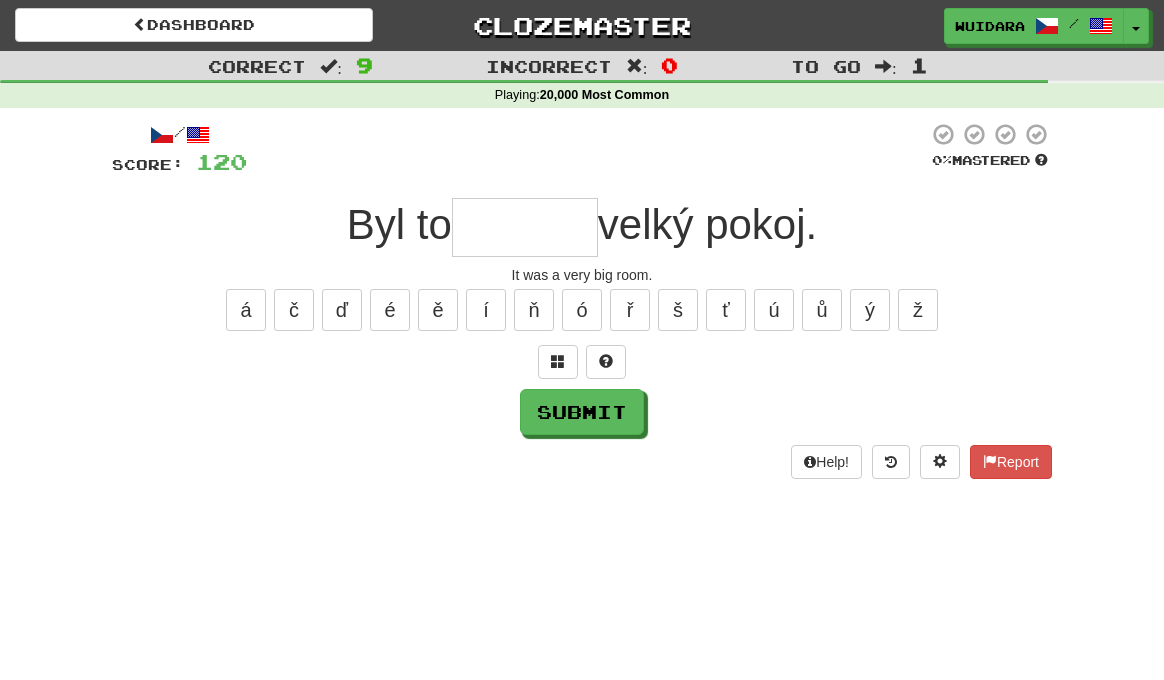 type on "*" 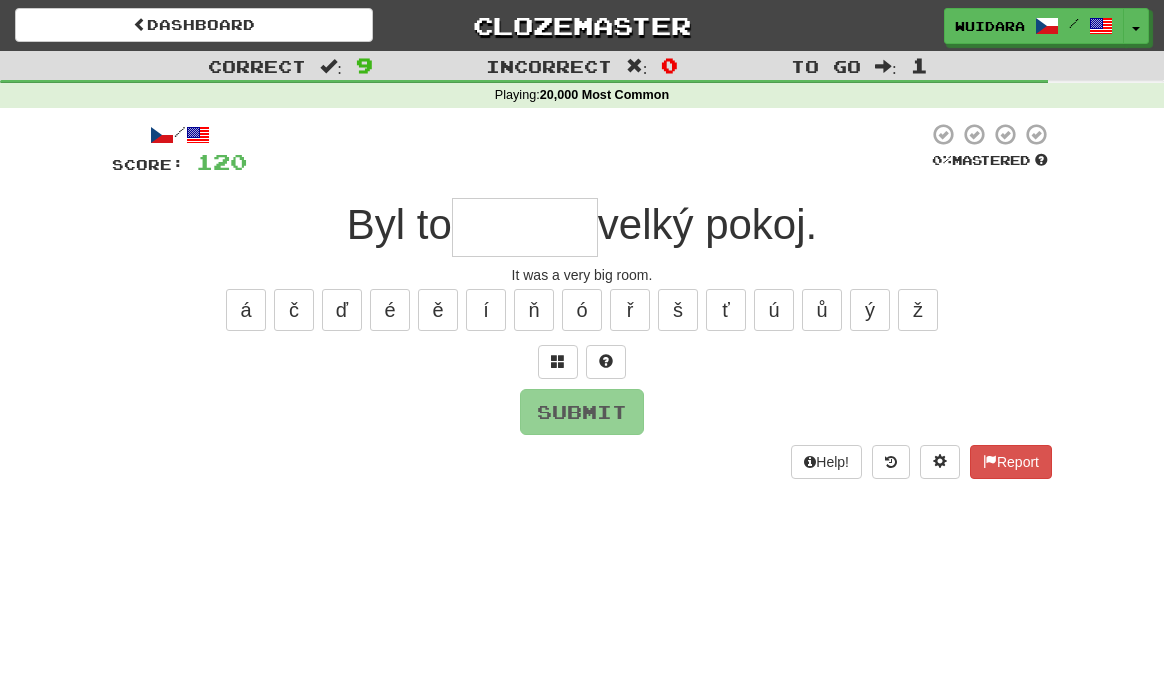 type on "*" 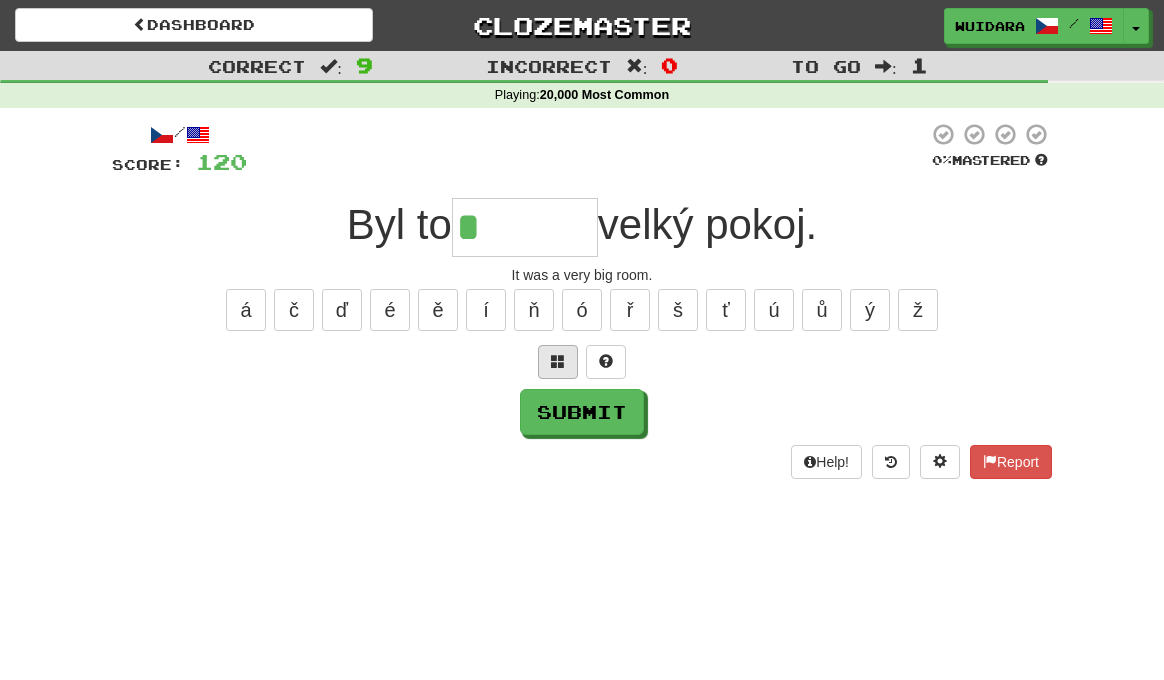 click at bounding box center [558, 362] 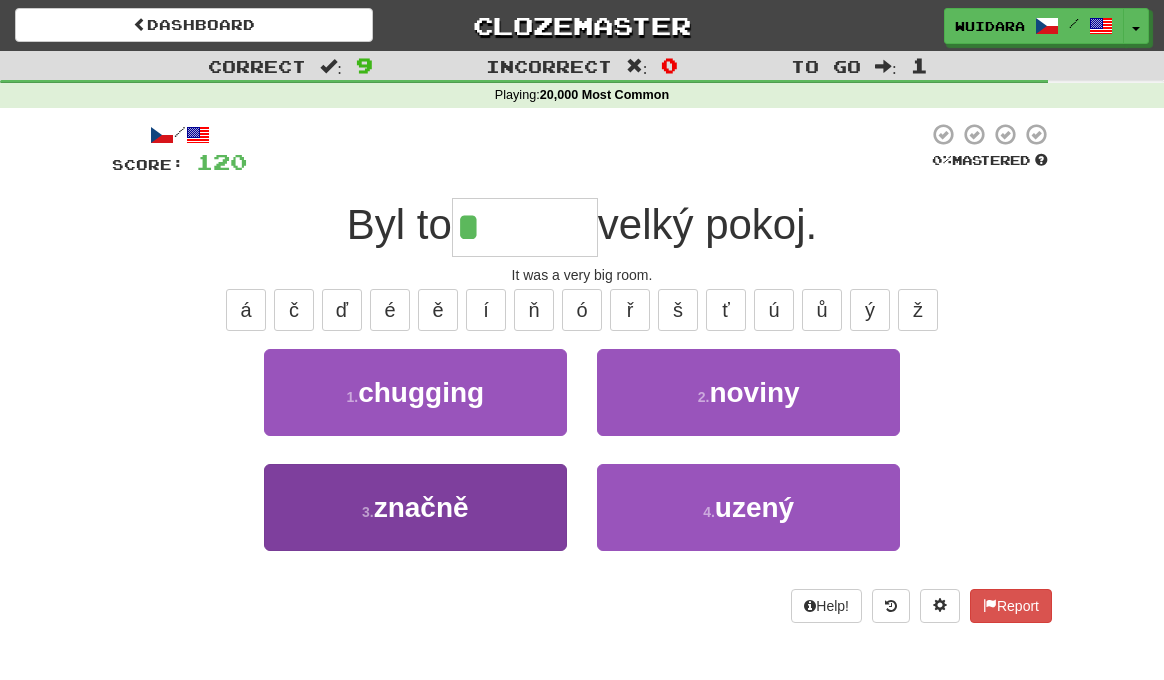 click on "3 .  značně" at bounding box center (415, 507) 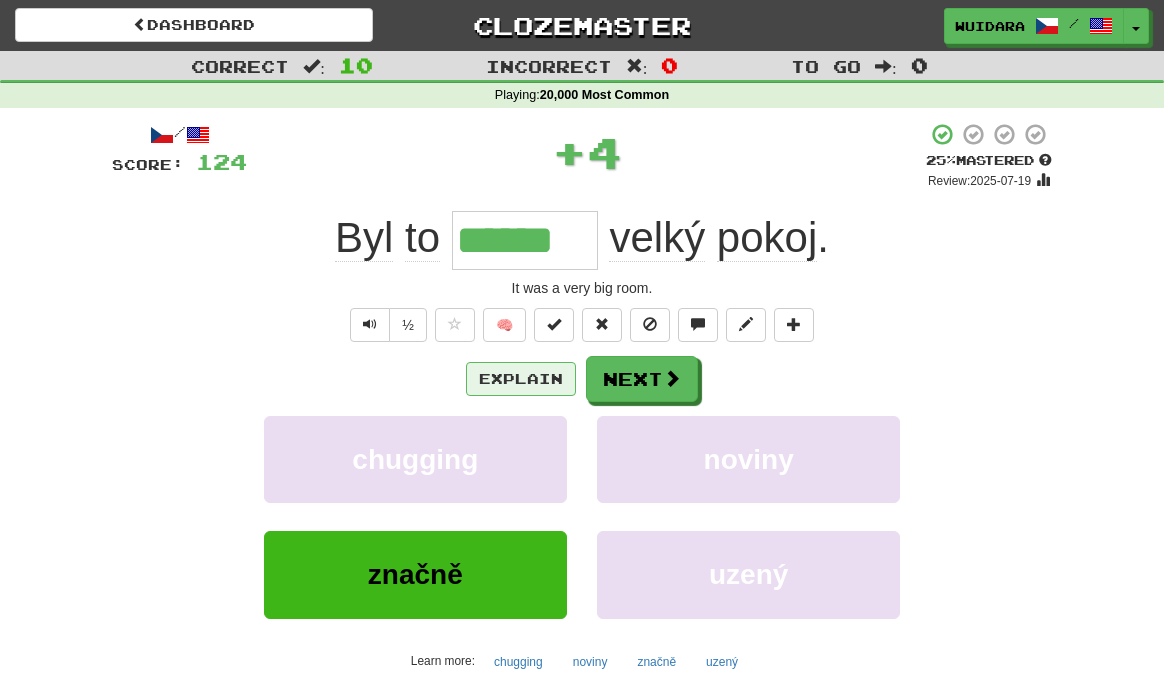 click on "Explain" at bounding box center (521, 379) 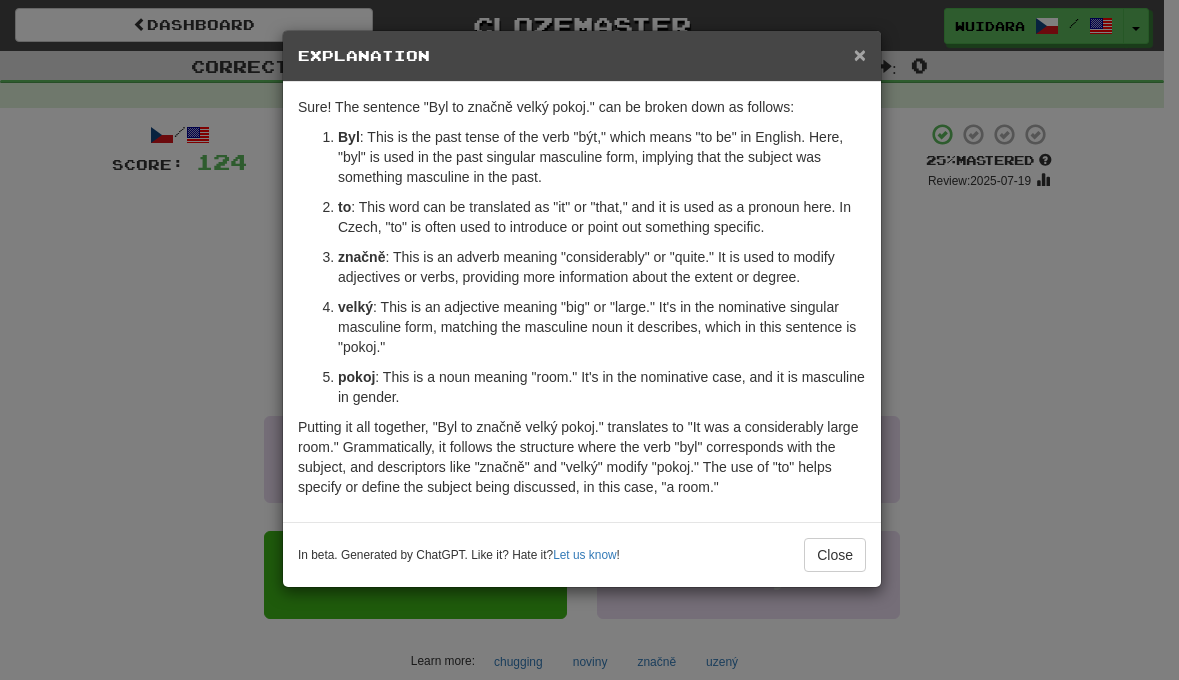 click on "×" at bounding box center [860, 54] 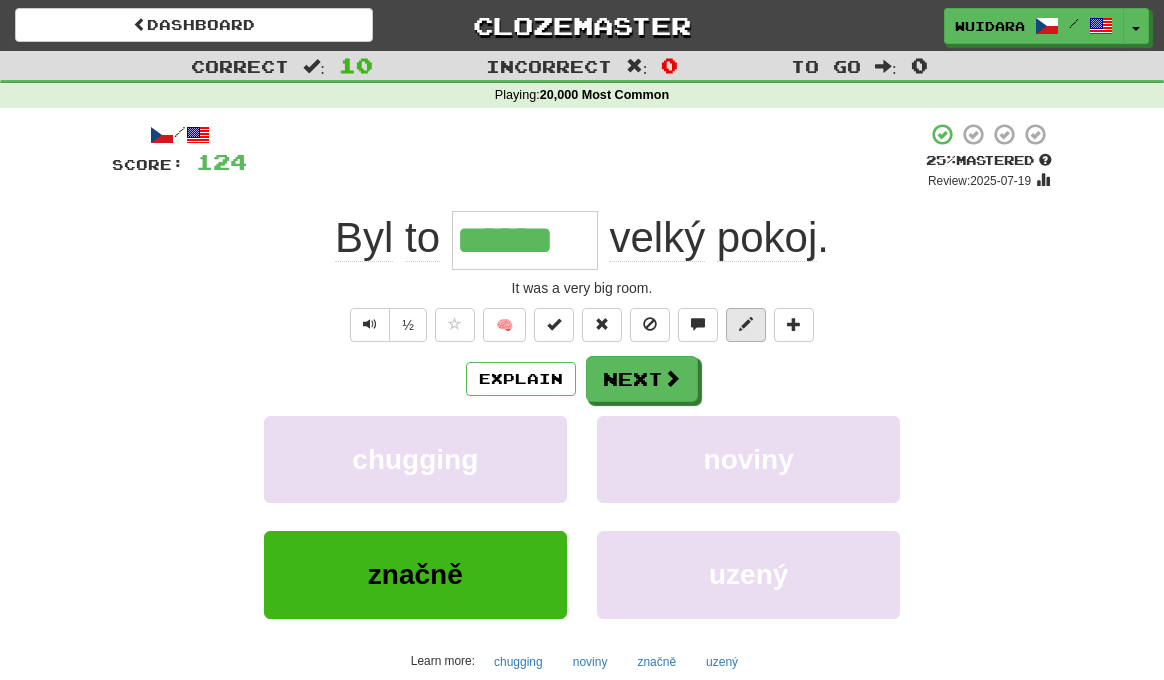 click at bounding box center (746, 324) 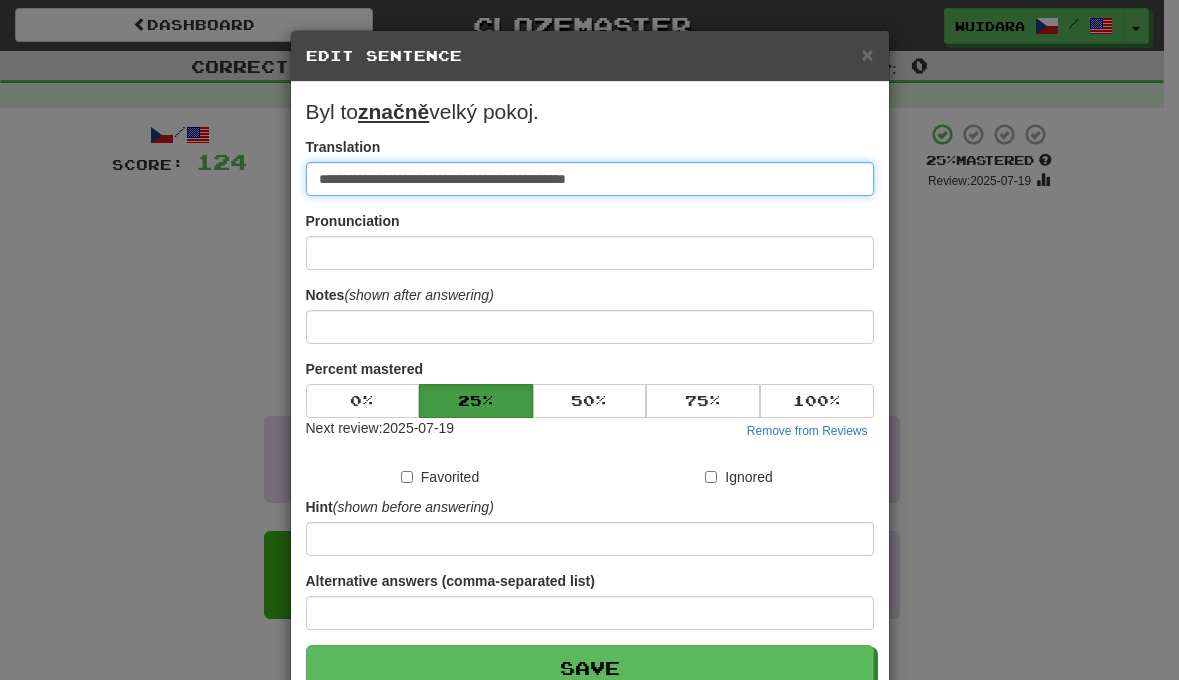 type on "**********" 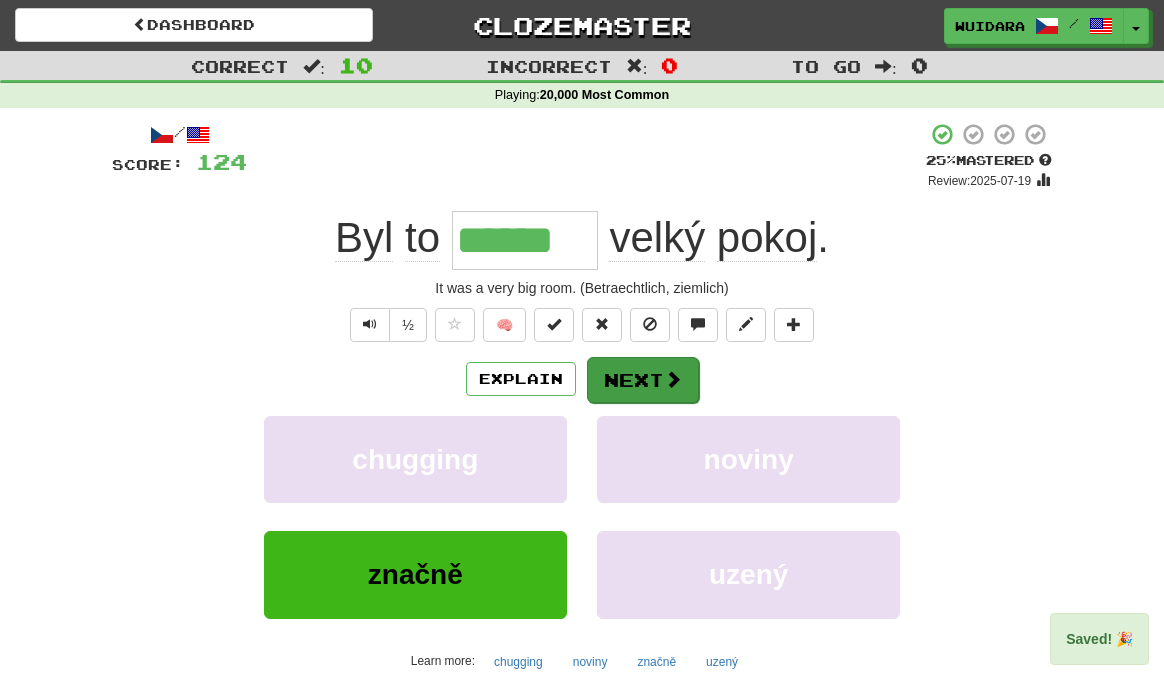 click on "Next" at bounding box center (643, 380) 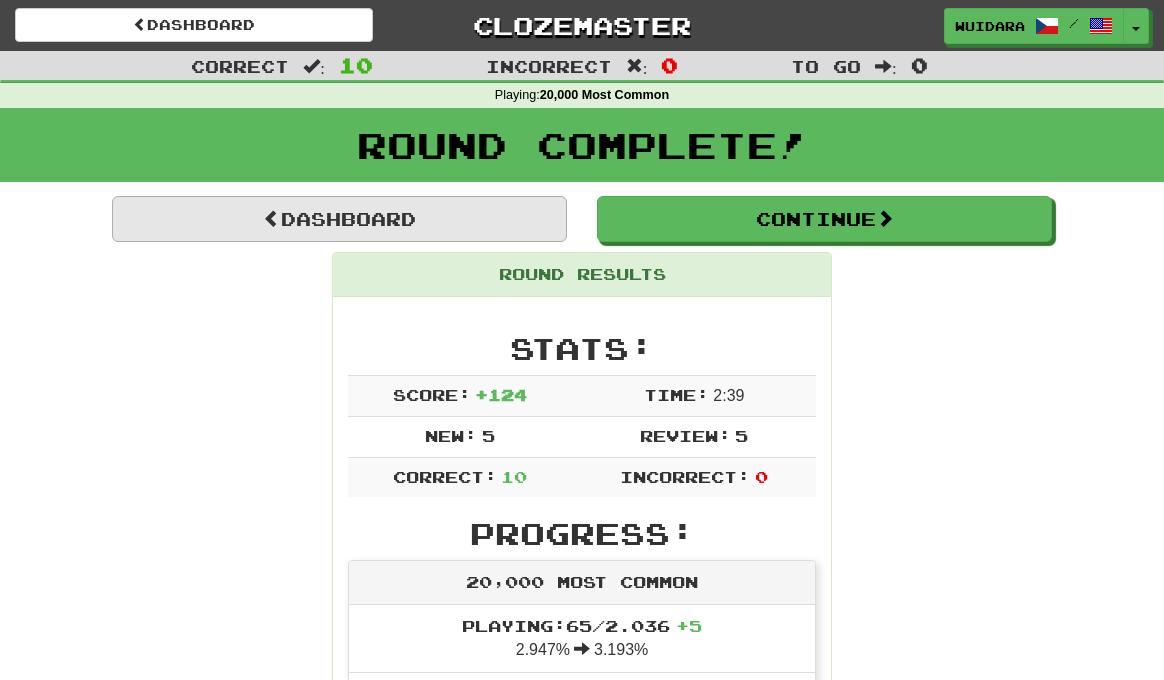 click on "Dashboard" at bounding box center [339, 219] 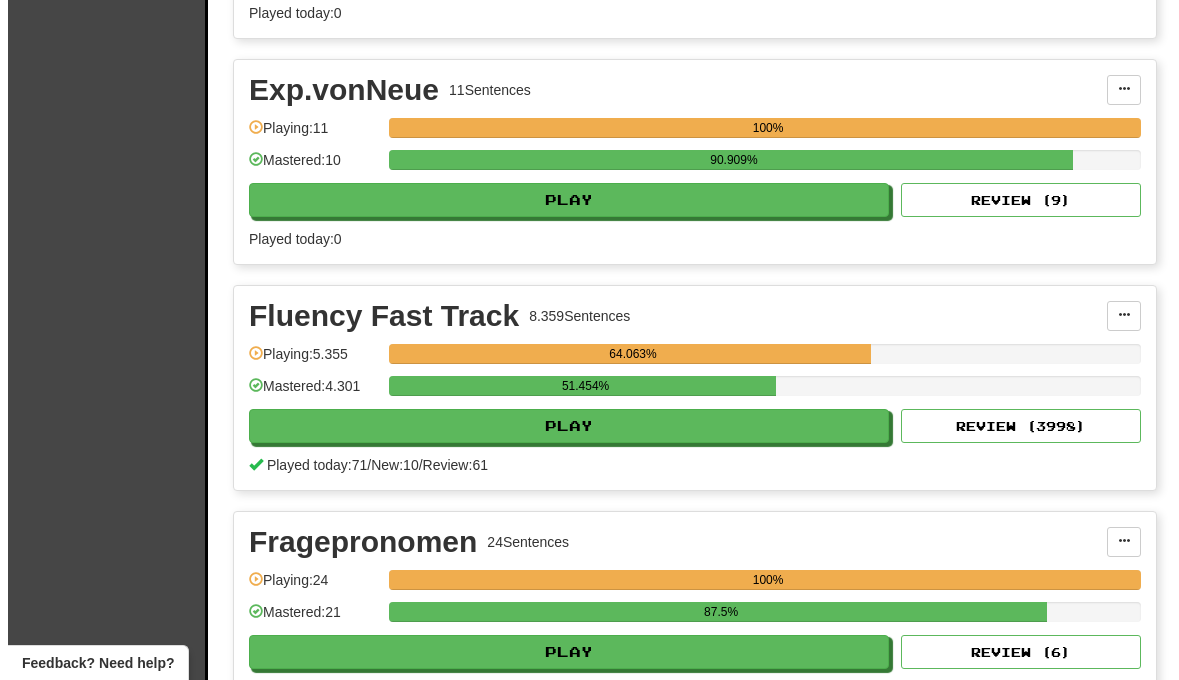 scroll, scrollTop: 2927, scrollLeft: 0, axis: vertical 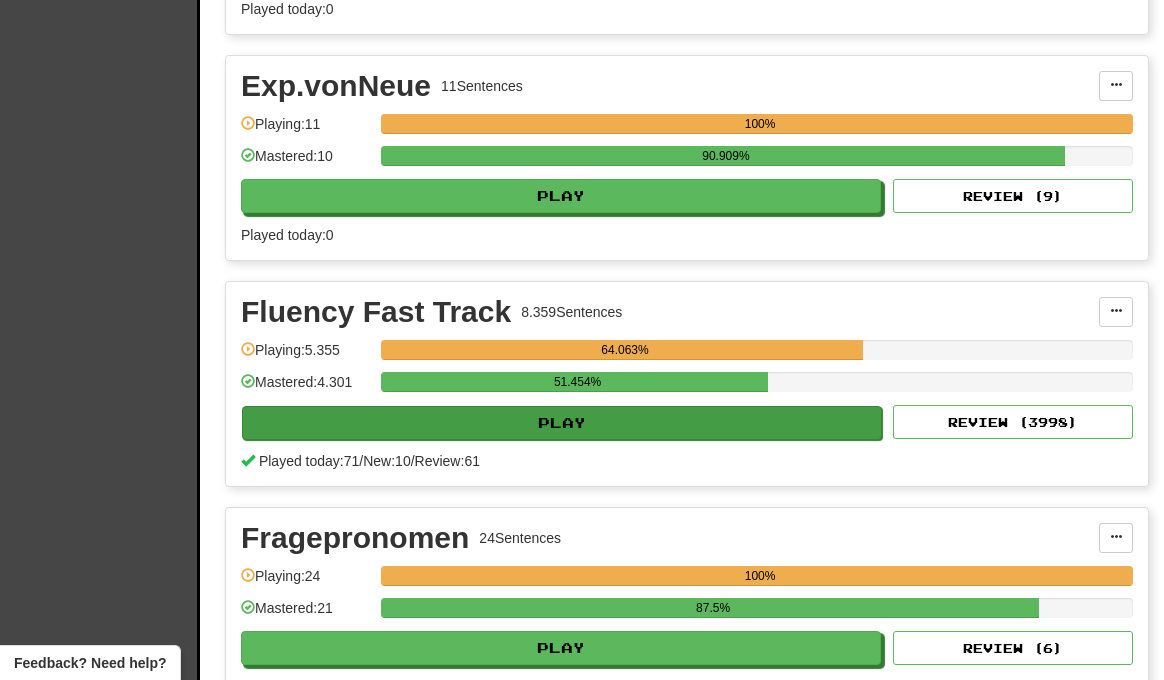 click on "Play" at bounding box center (562, 423) 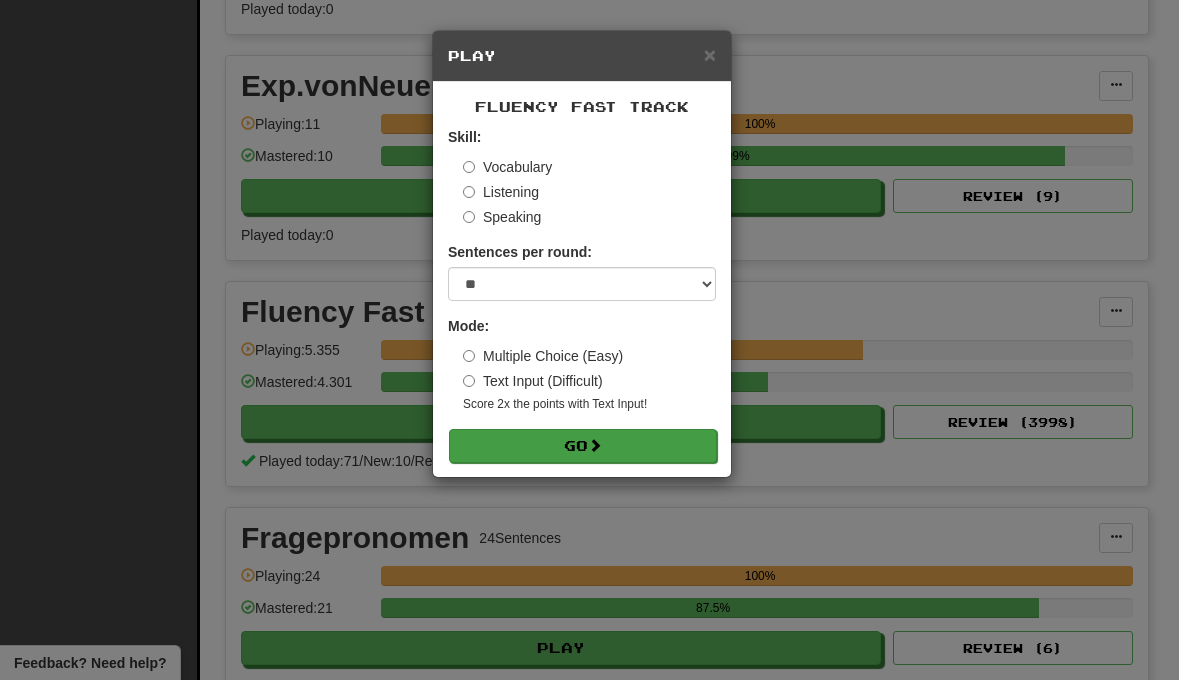 click on "Go" at bounding box center [583, 446] 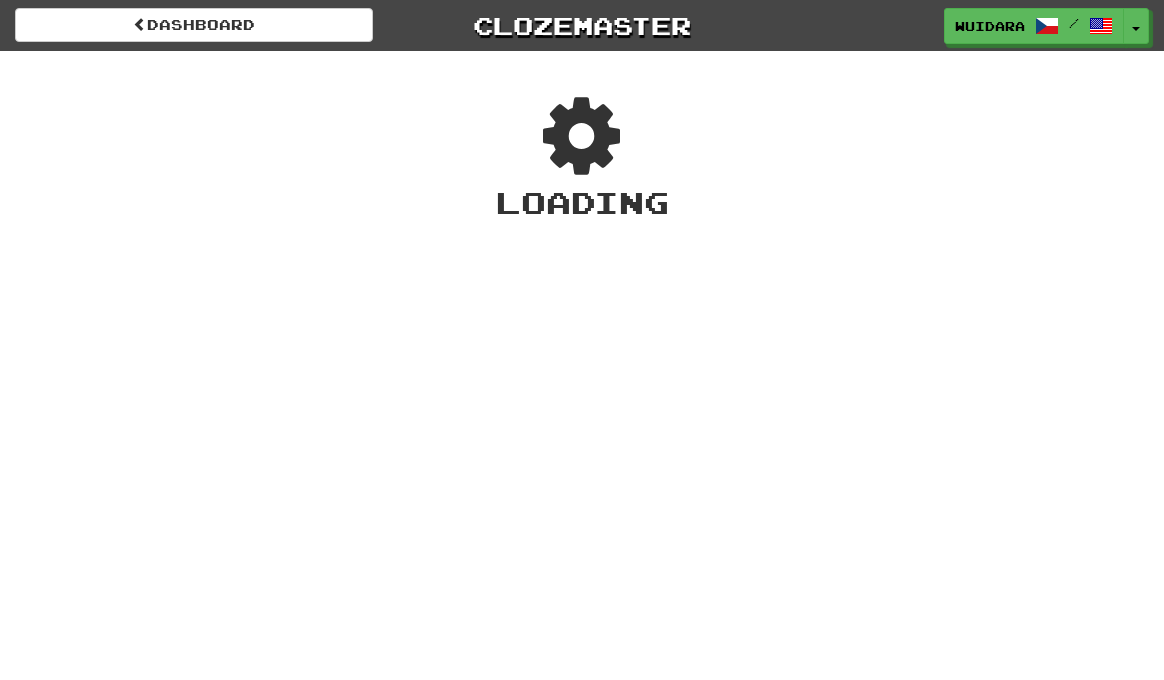 scroll, scrollTop: 0, scrollLeft: 0, axis: both 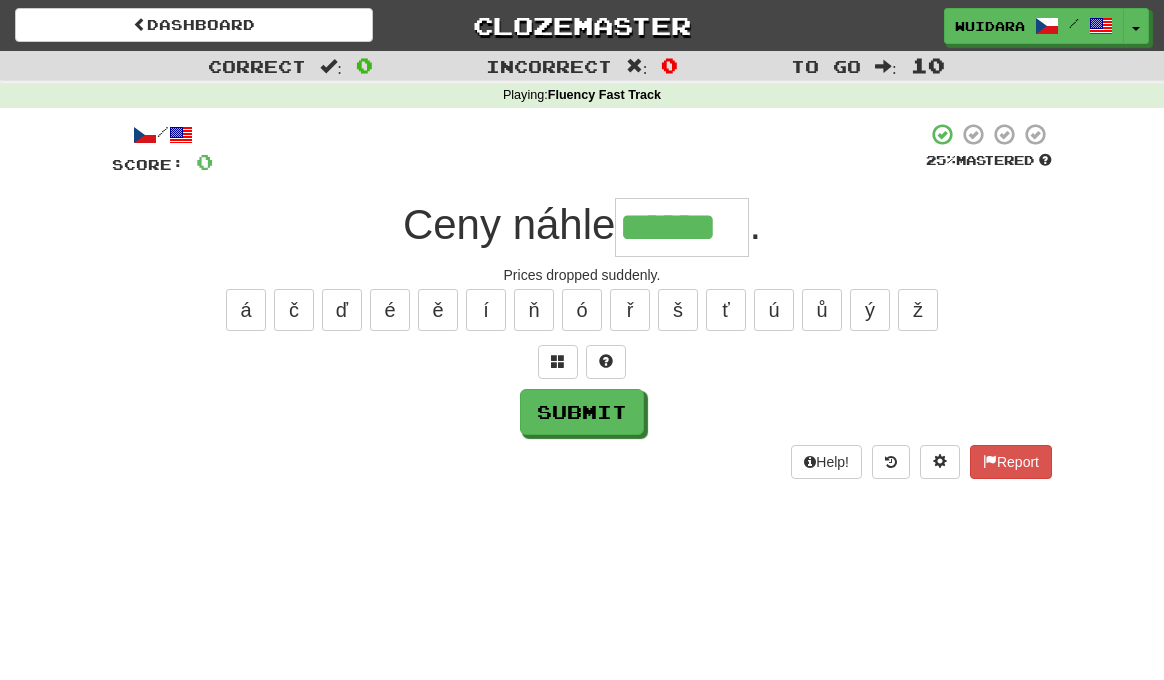 type on "******" 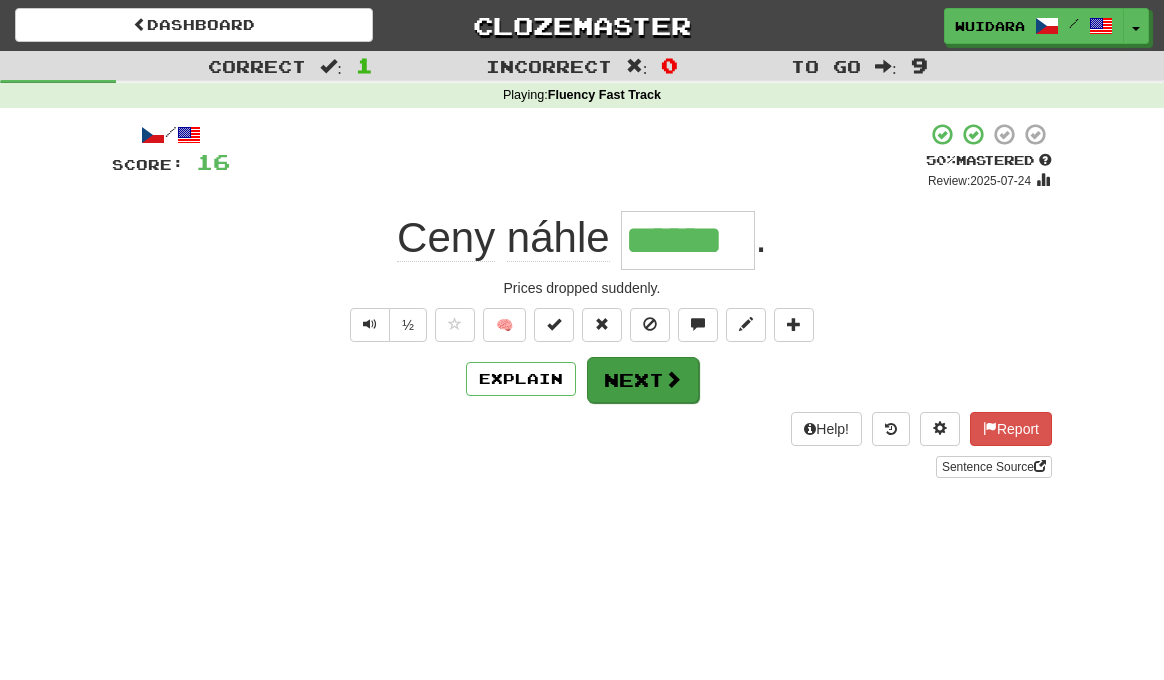 click on "Next" at bounding box center (643, 380) 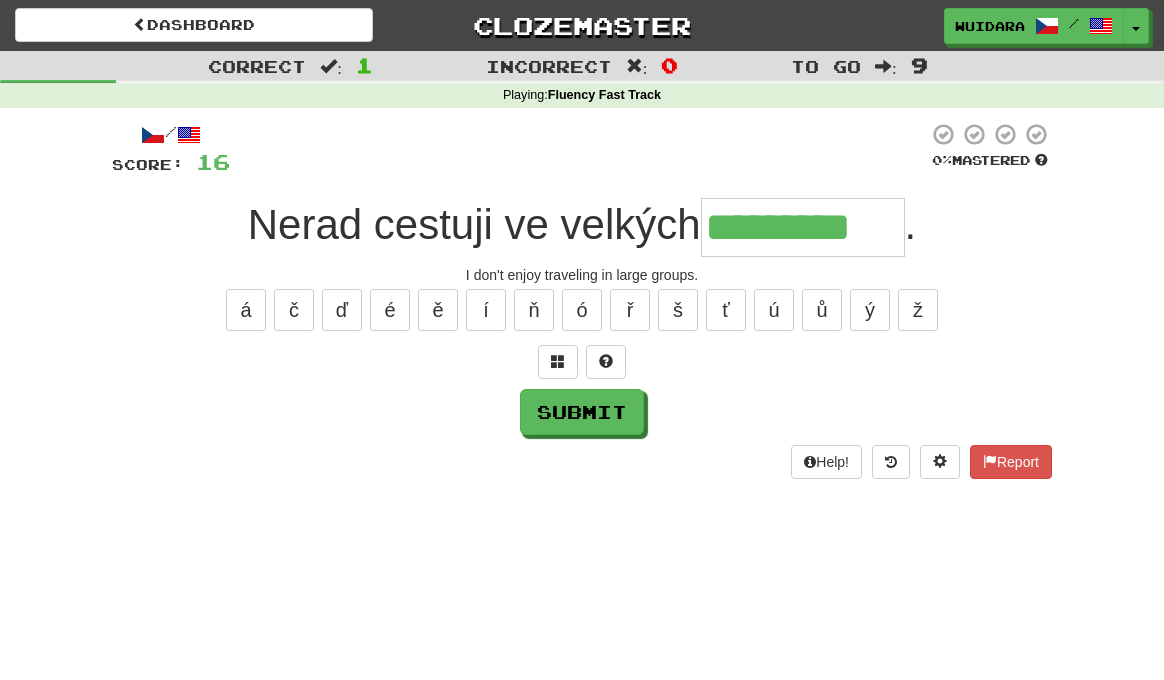 type on "*********" 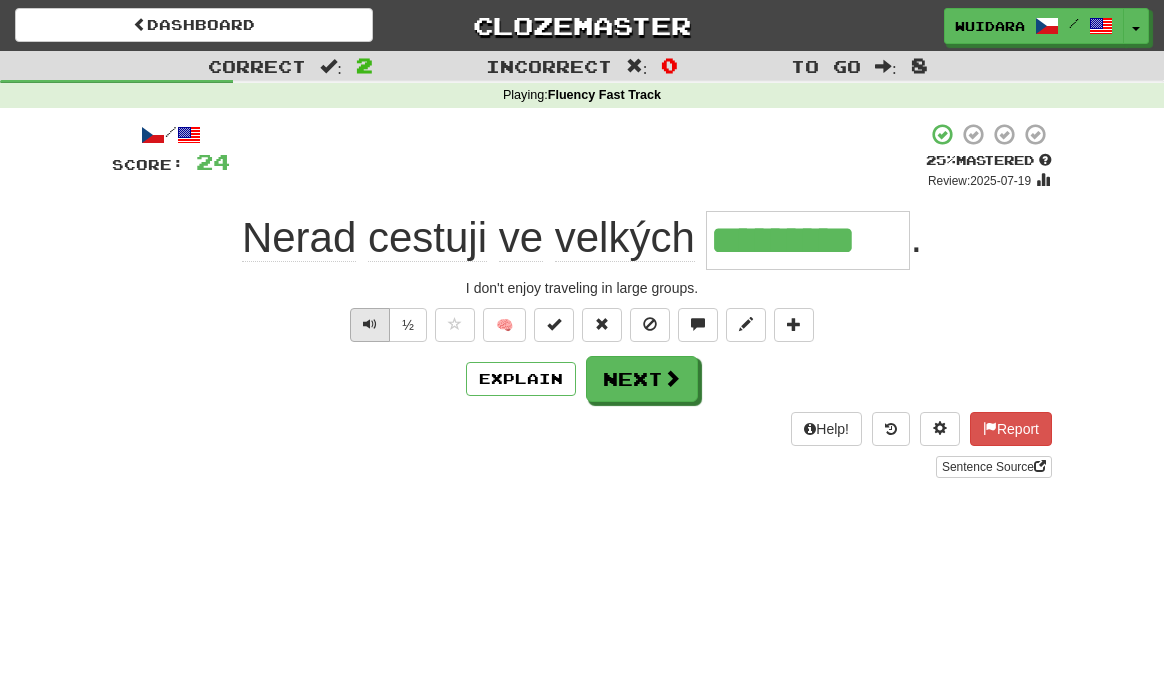 click at bounding box center (370, 324) 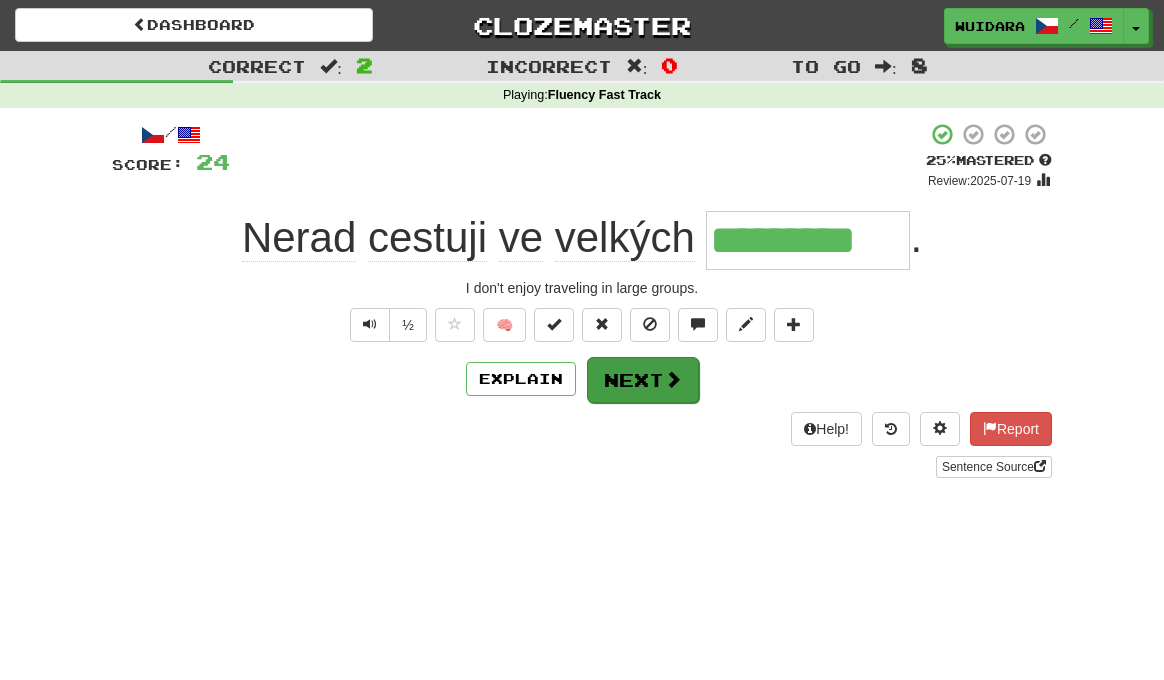 click on "Next" at bounding box center [643, 380] 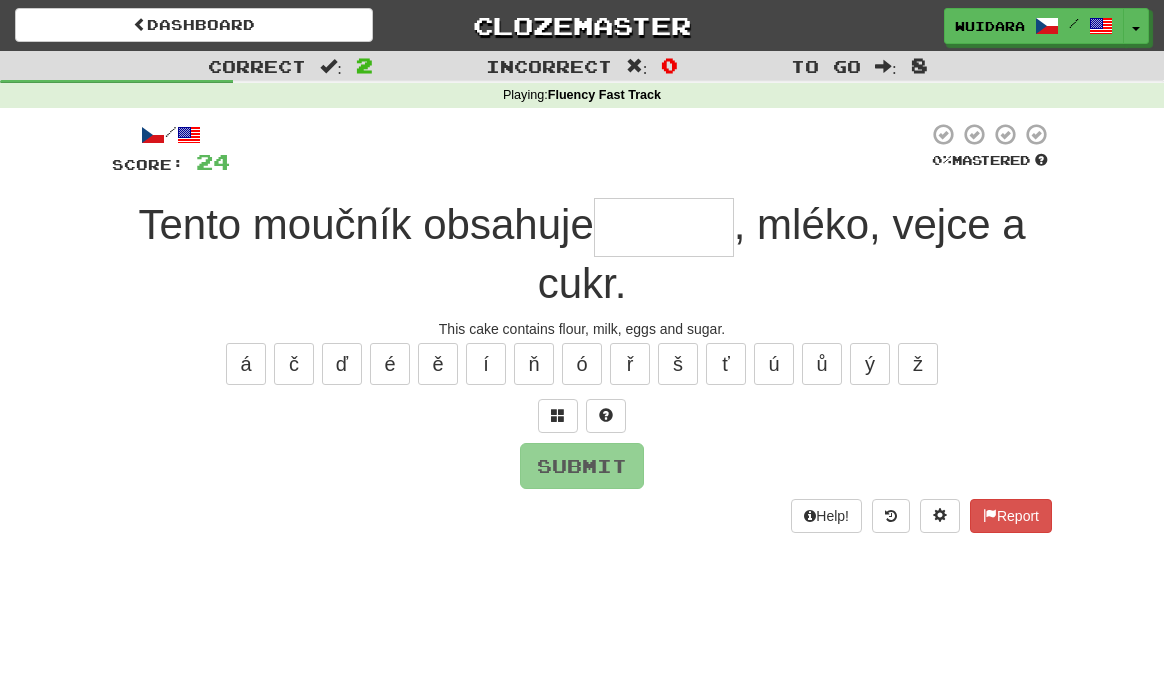 type on "*" 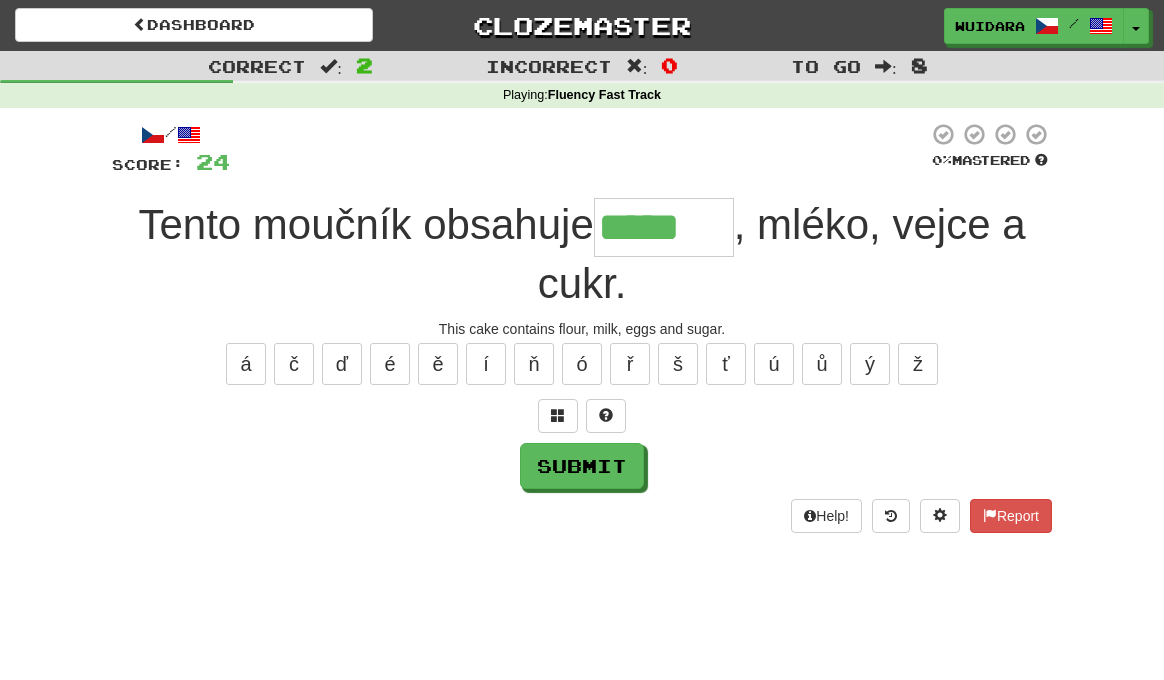 type on "*****" 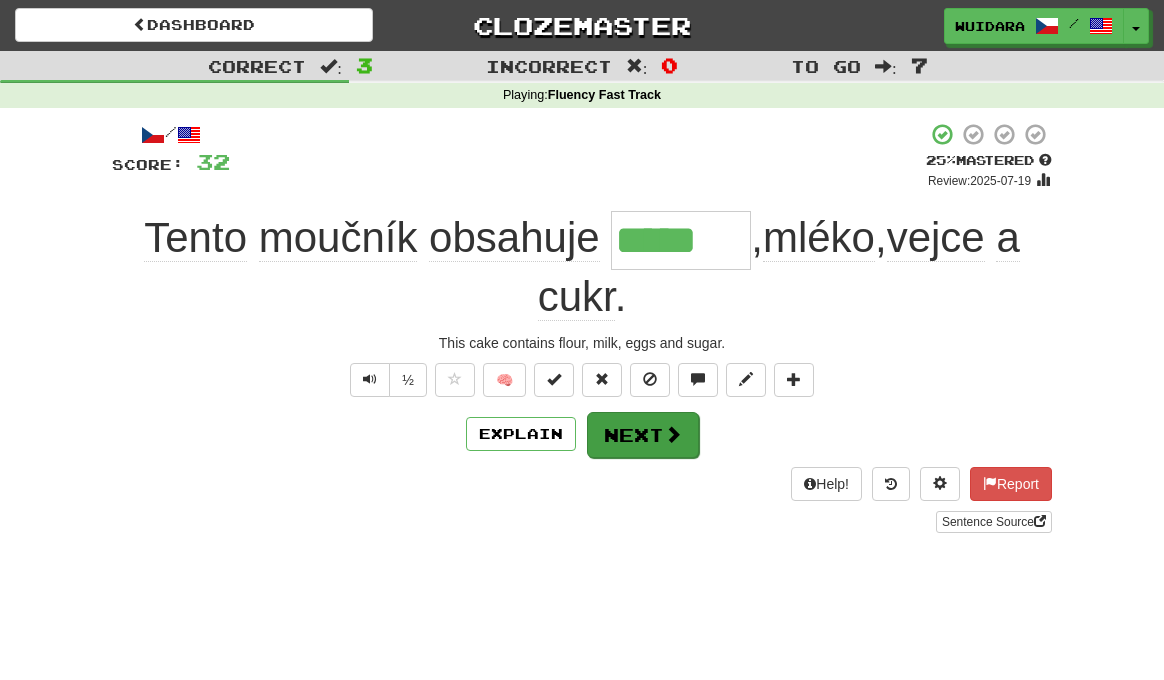 click on "Next" at bounding box center [643, 435] 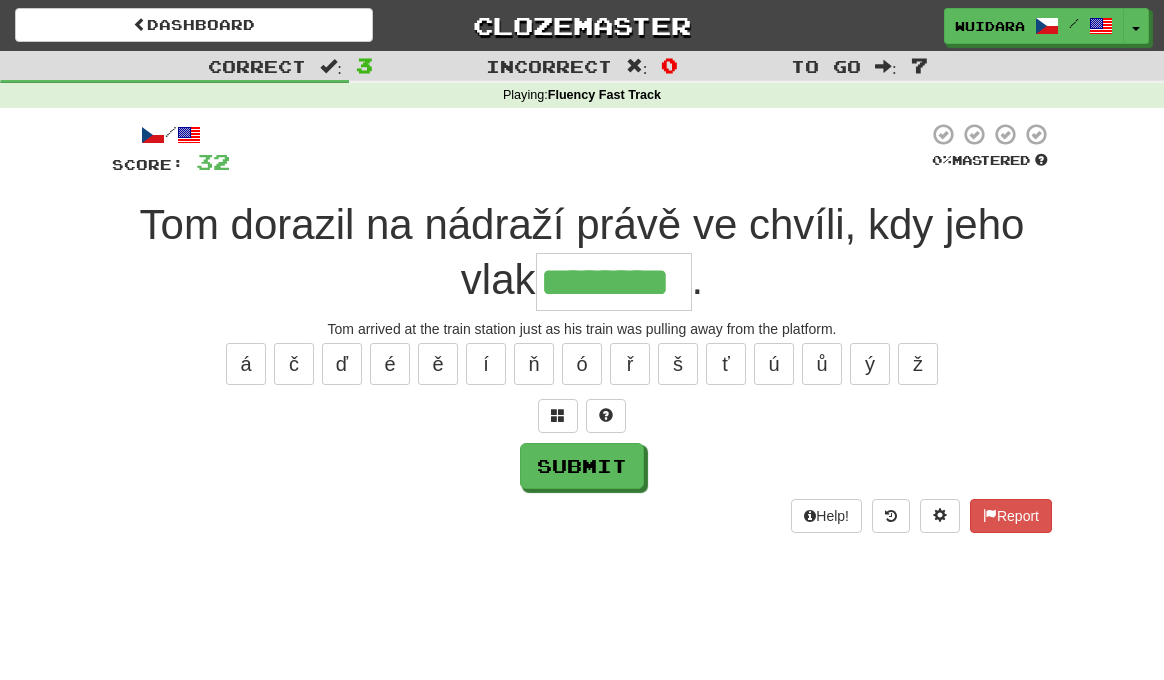 type on "********" 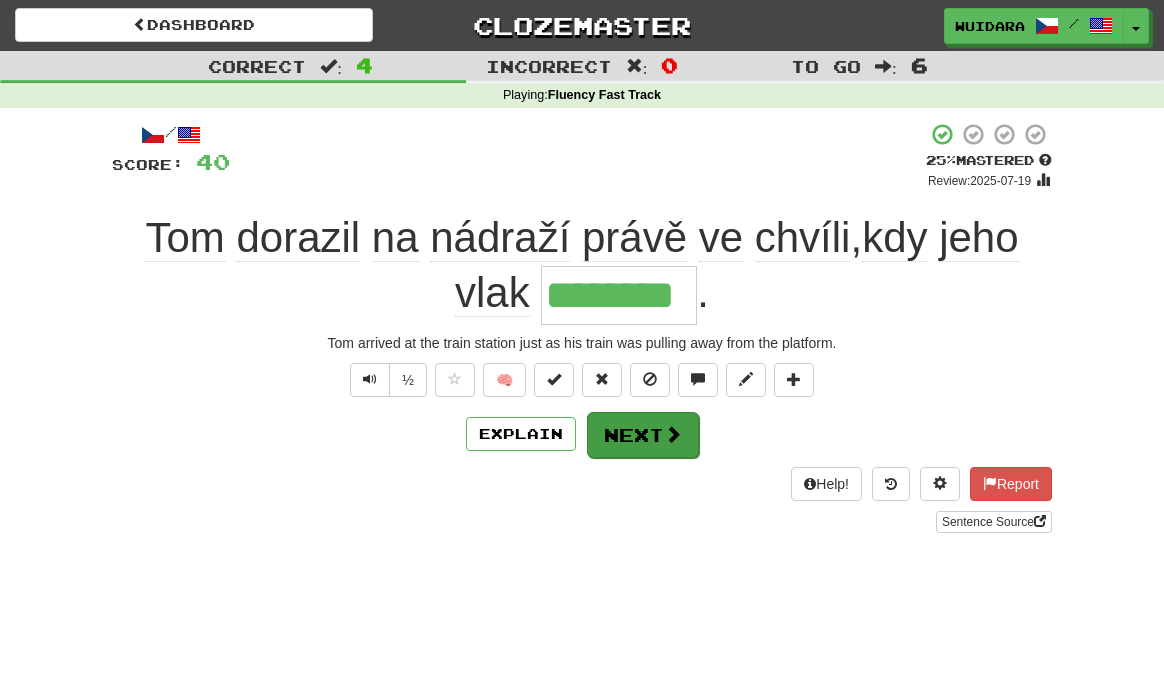 click on "Next" at bounding box center [643, 435] 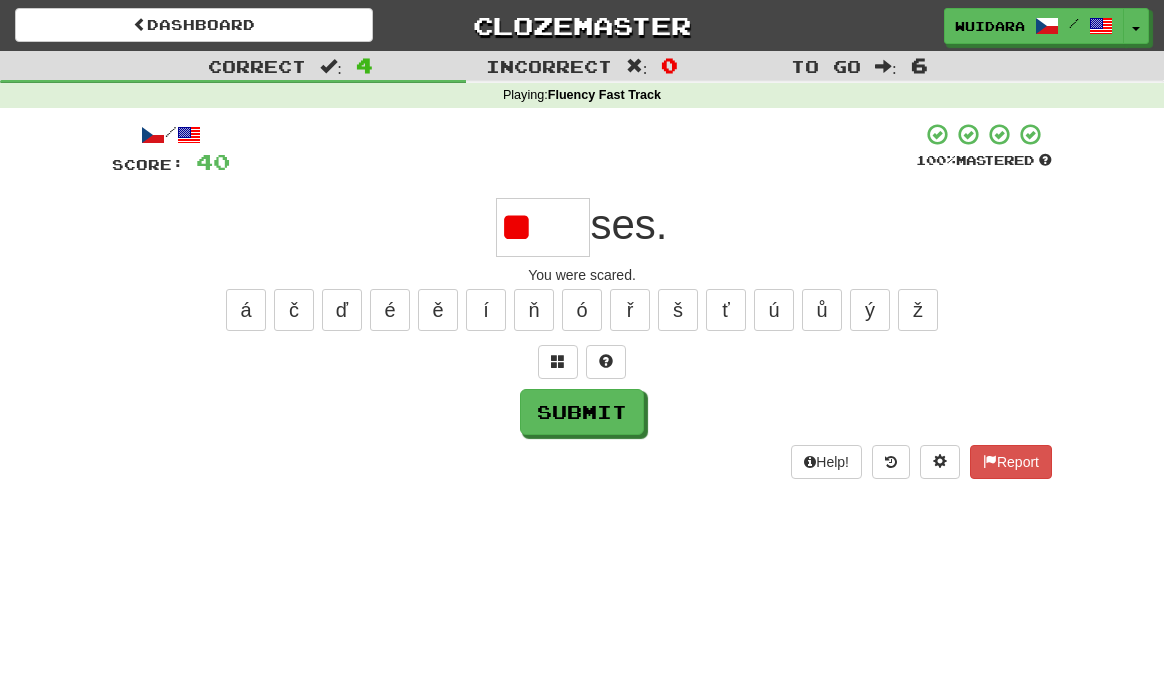 type on "*" 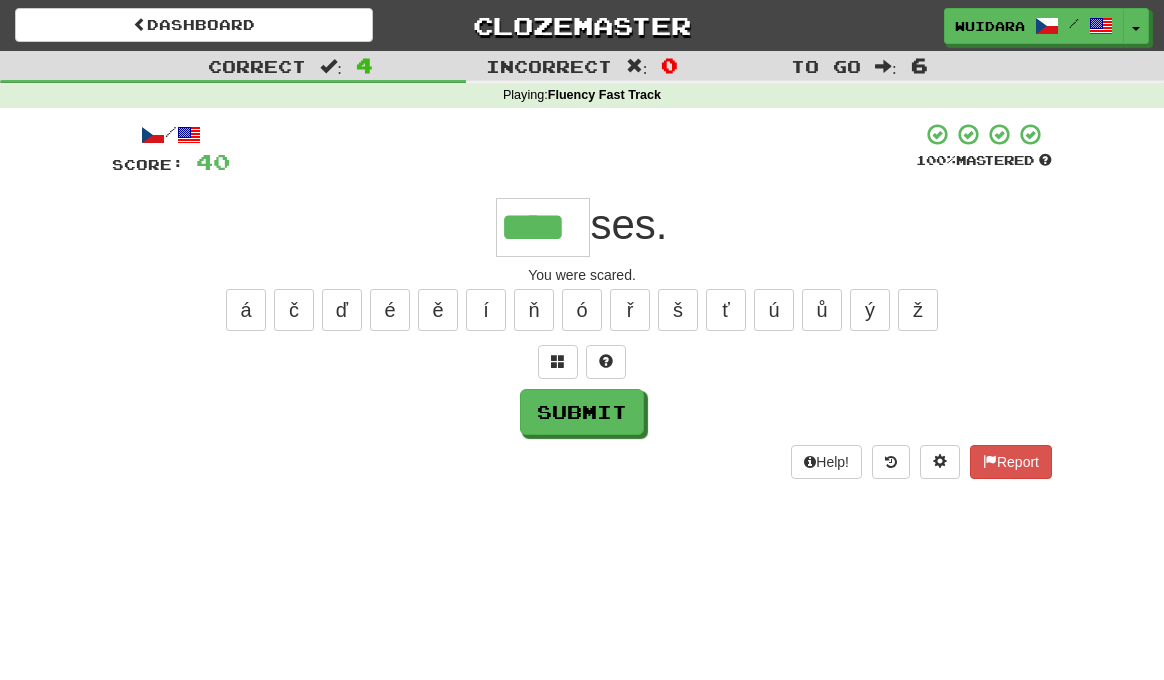 type on "****" 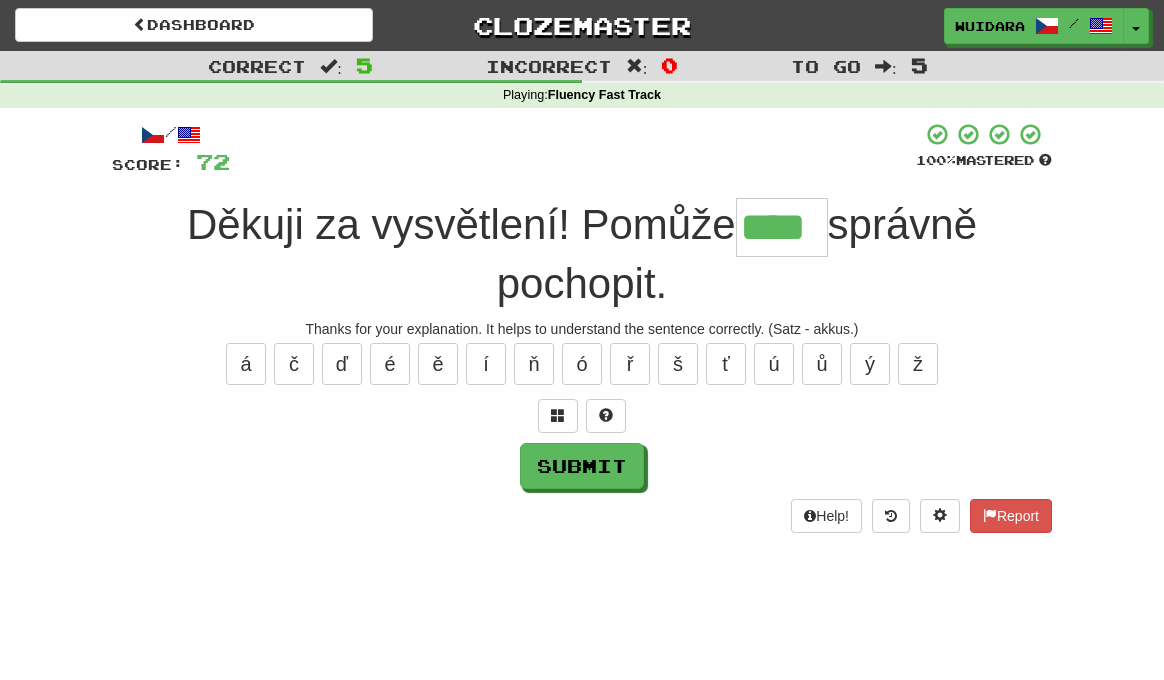 type on "****" 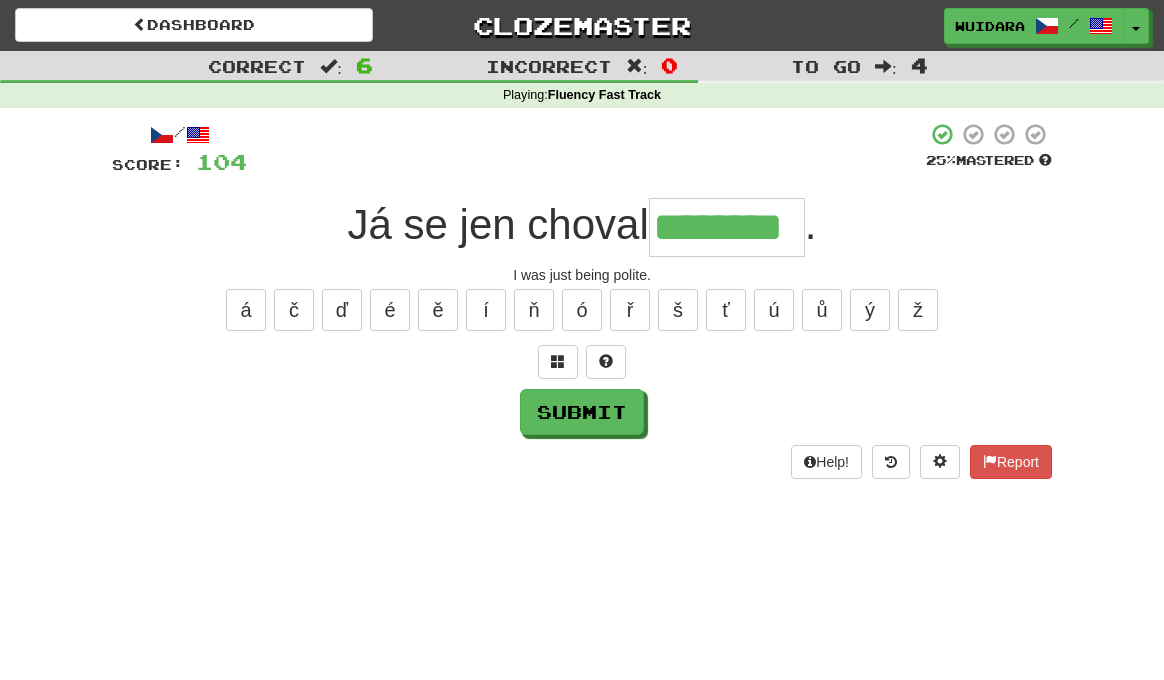 type on "********" 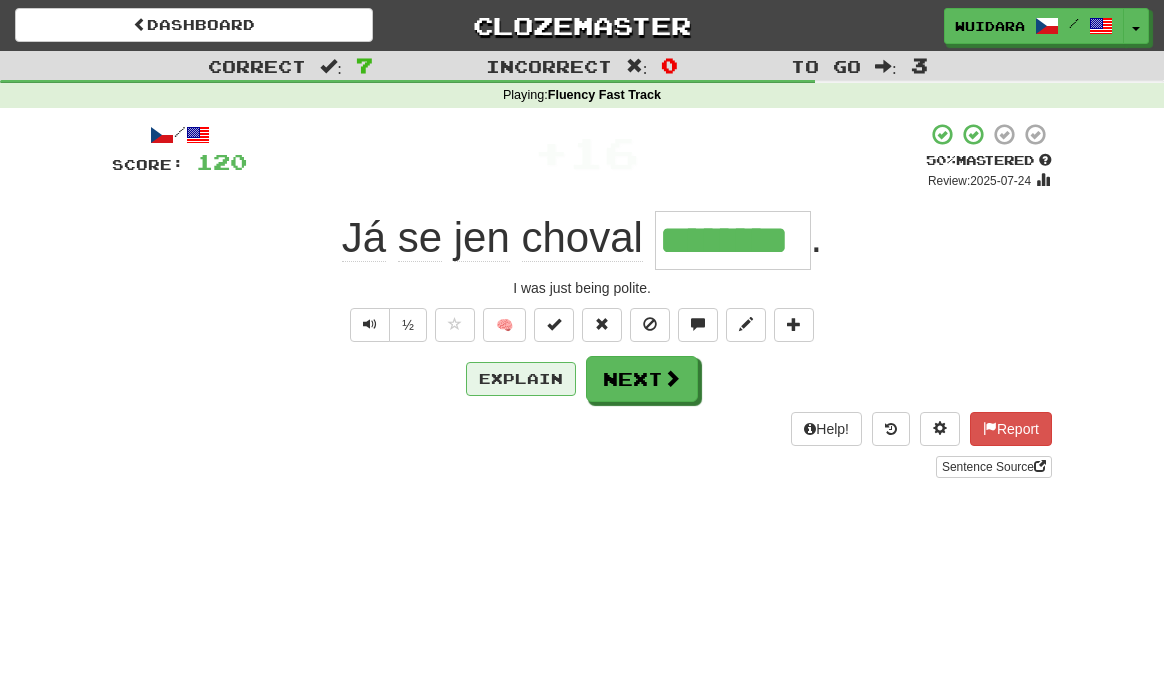 click on "Explain" at bounding box center [521, 379] 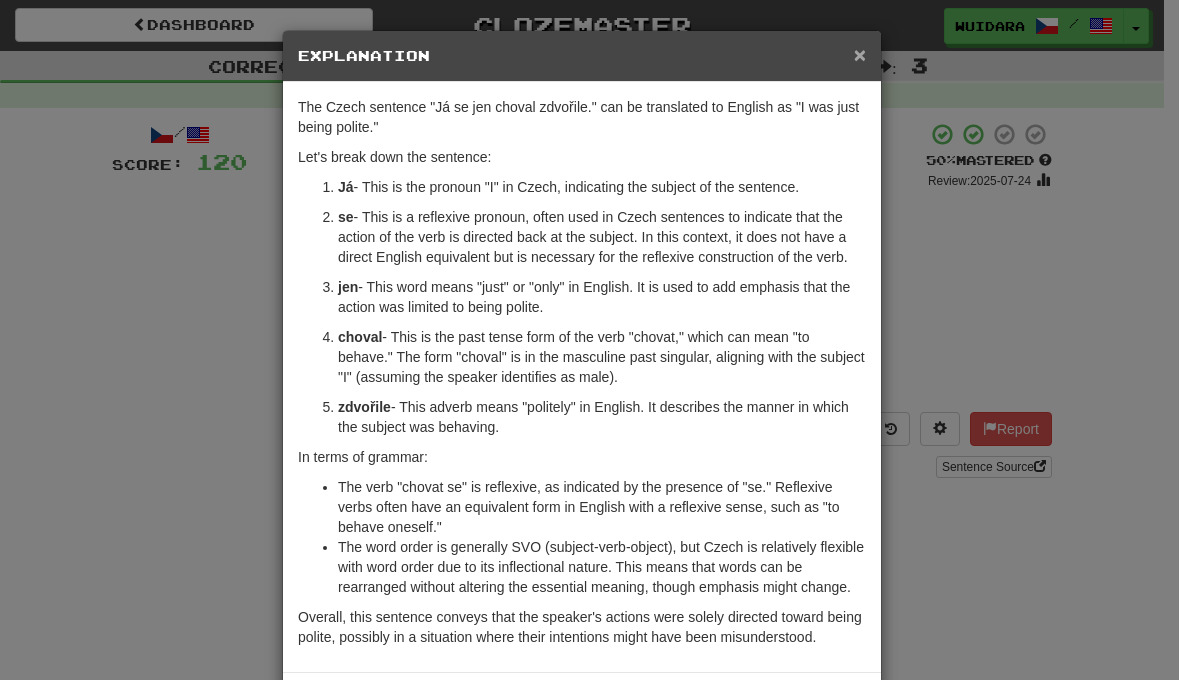 click on "×" at bounding box center [860, 54] 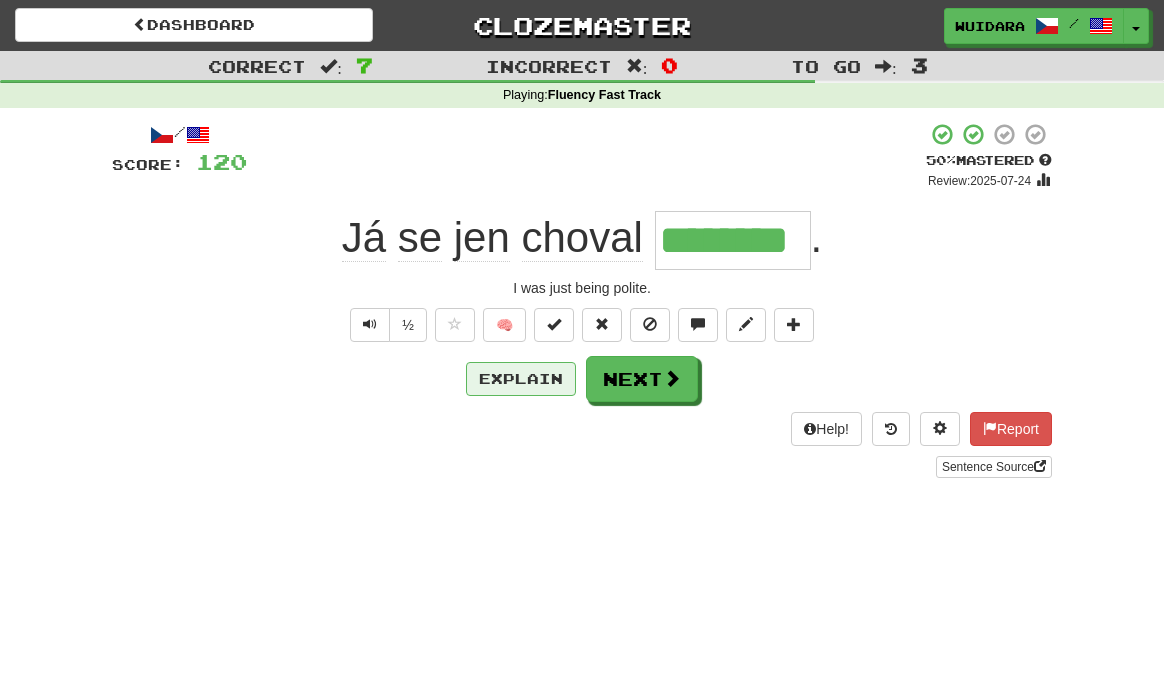click on "Explain" at bounding box center (521, 379) 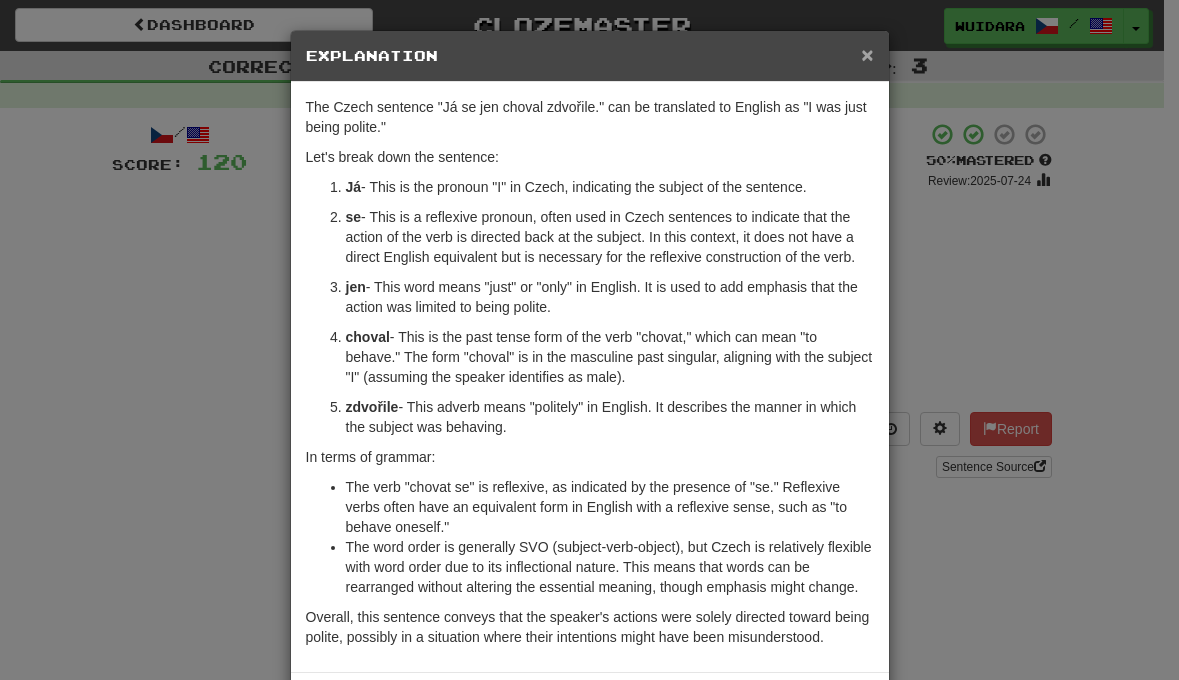 click on "×" at bounding box center (867, 54) 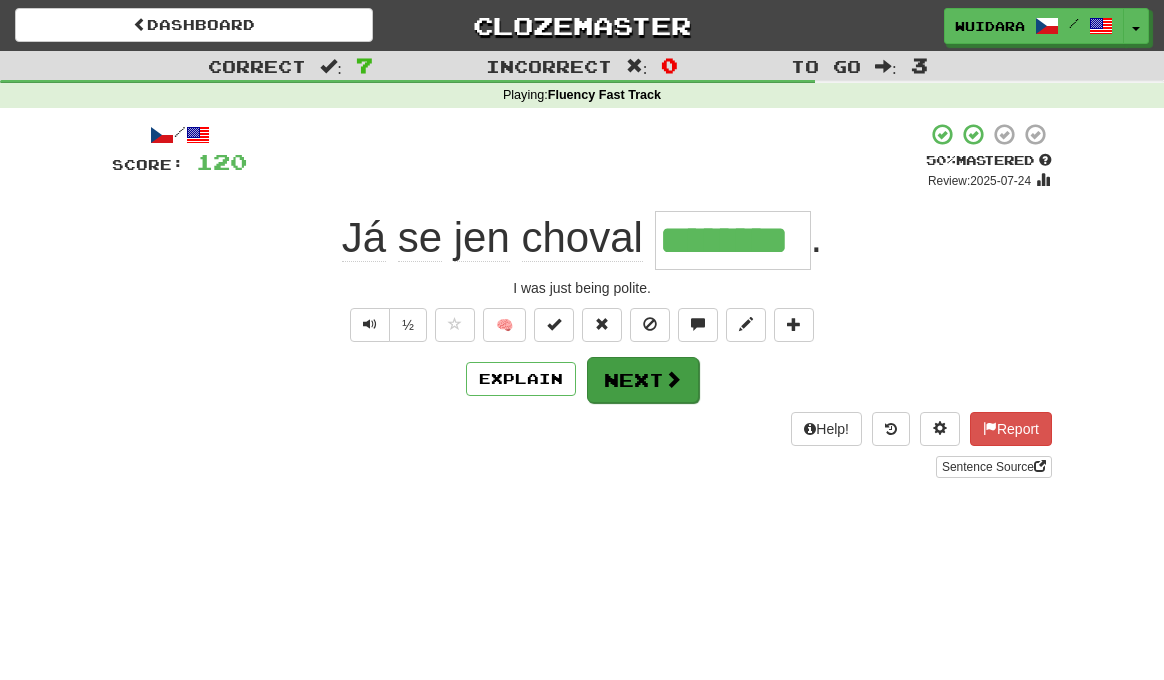 click on "Next" at bounding box center (643, 380) 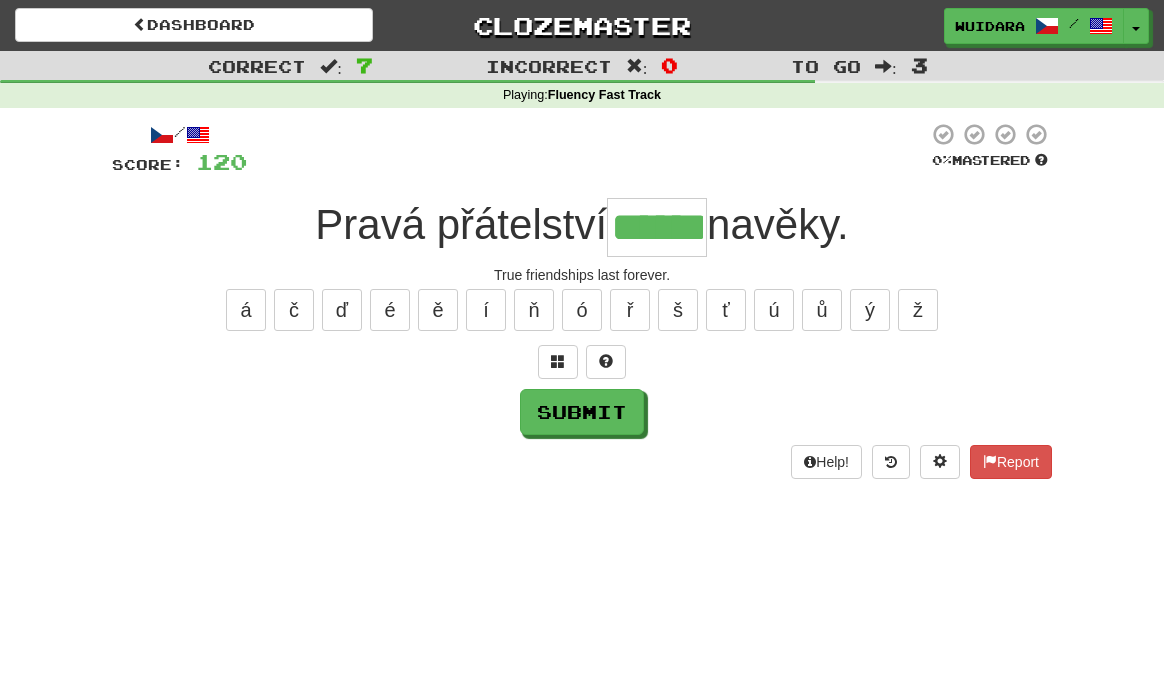 type on "******" 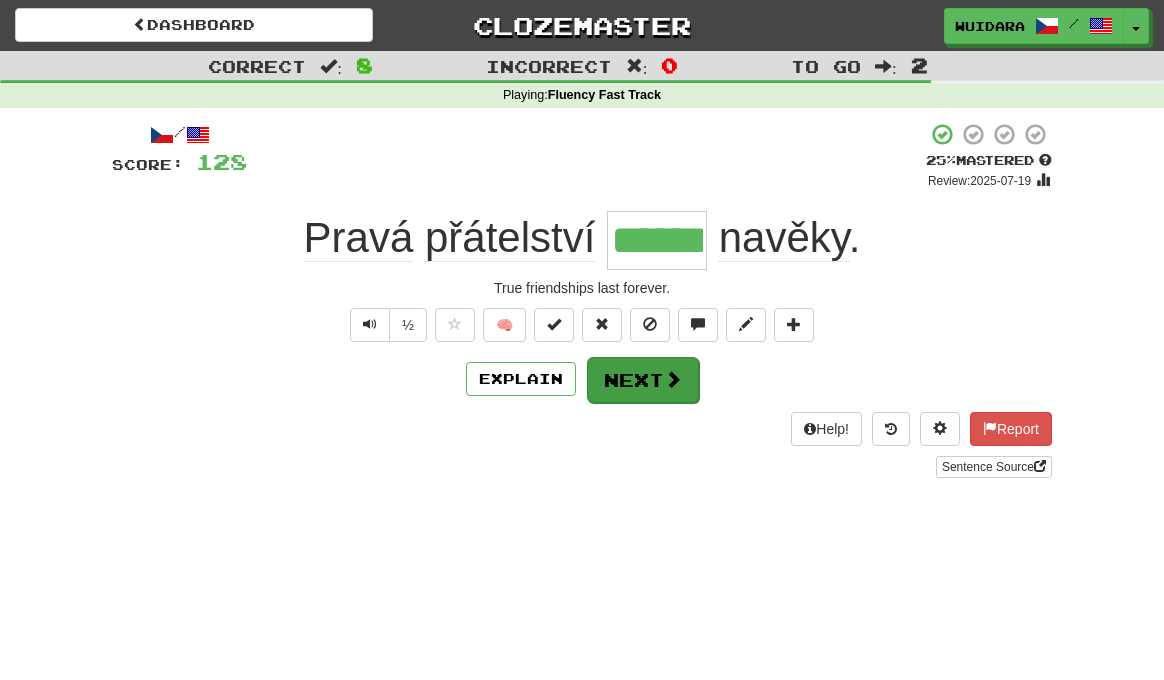 click on "Next" at bounding box center (643, 380) 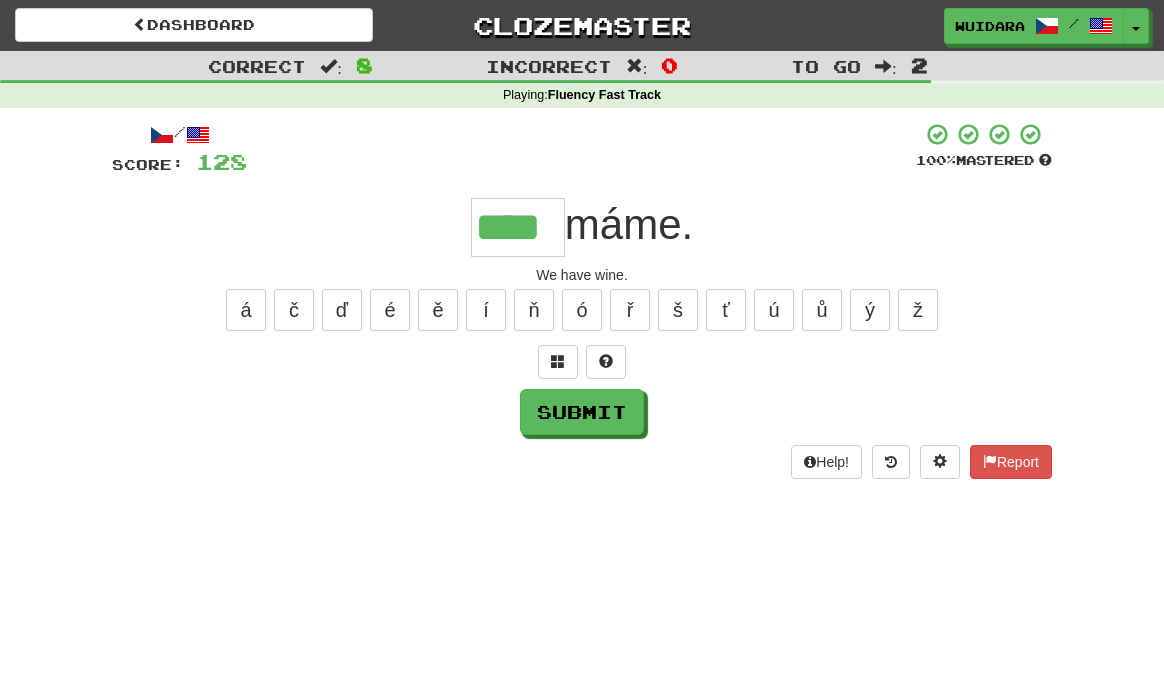 type on "****" 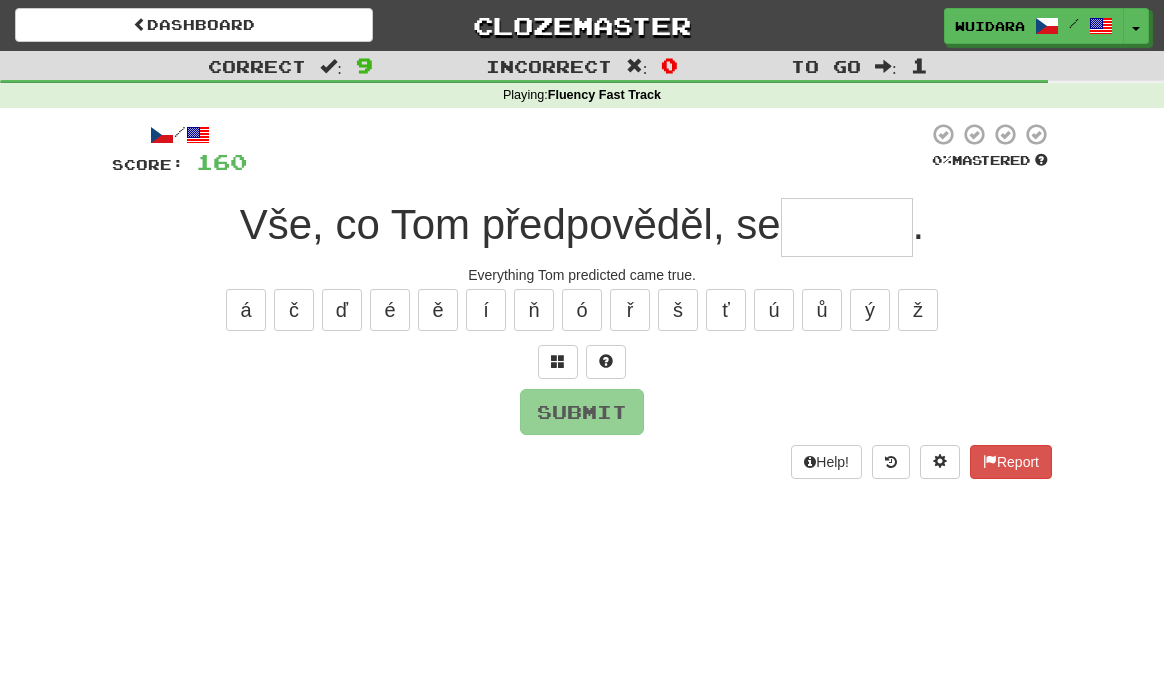 type on "*" 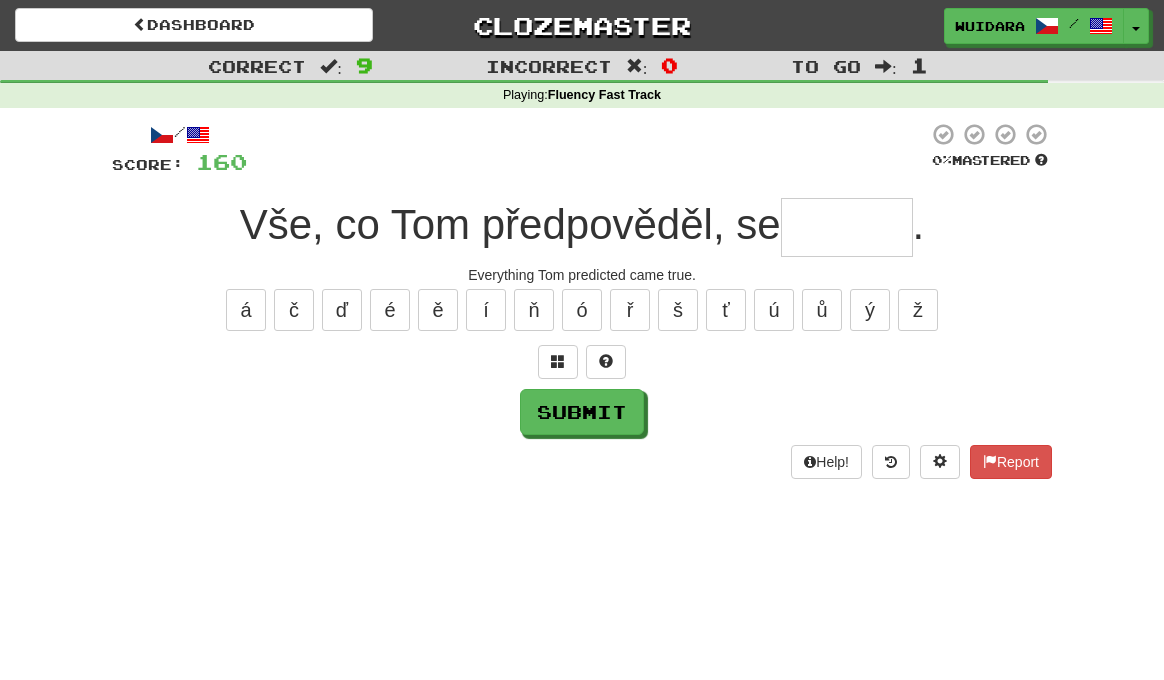 type on "*" 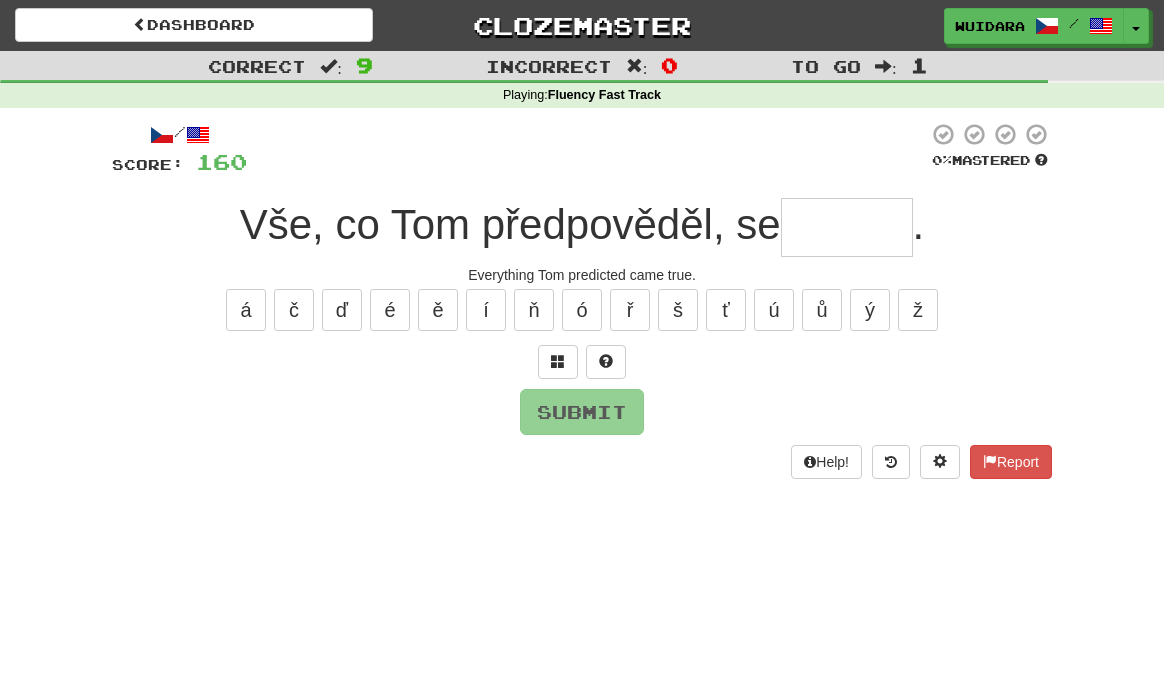 type on "*" 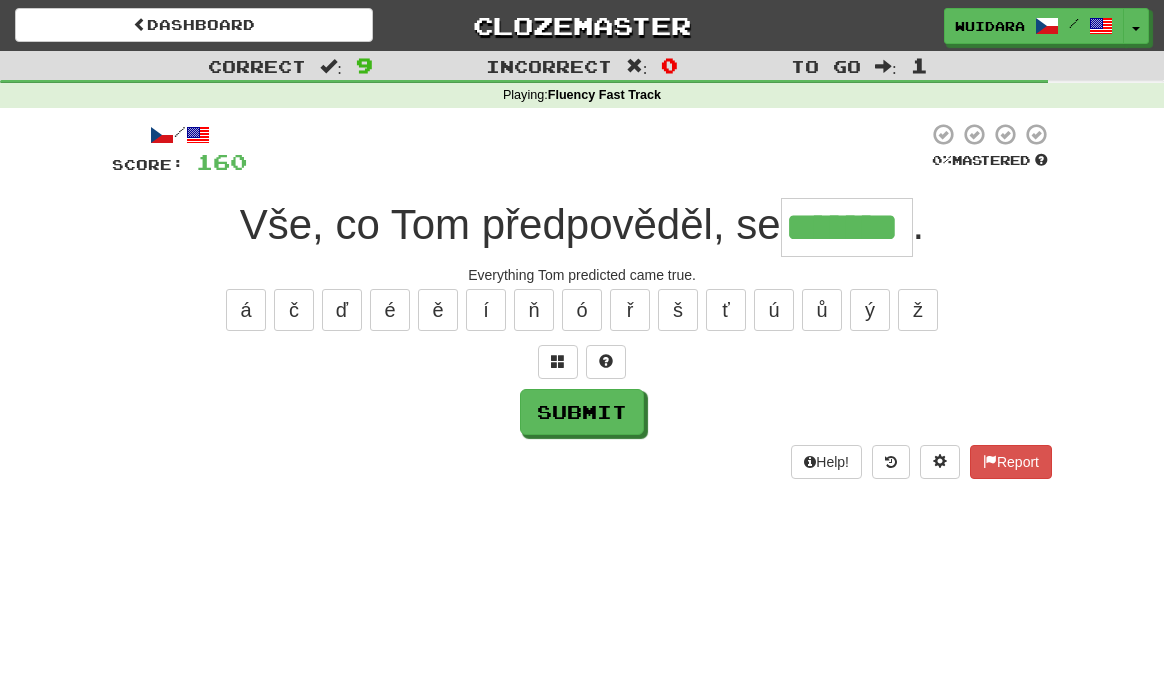 type on "*******" 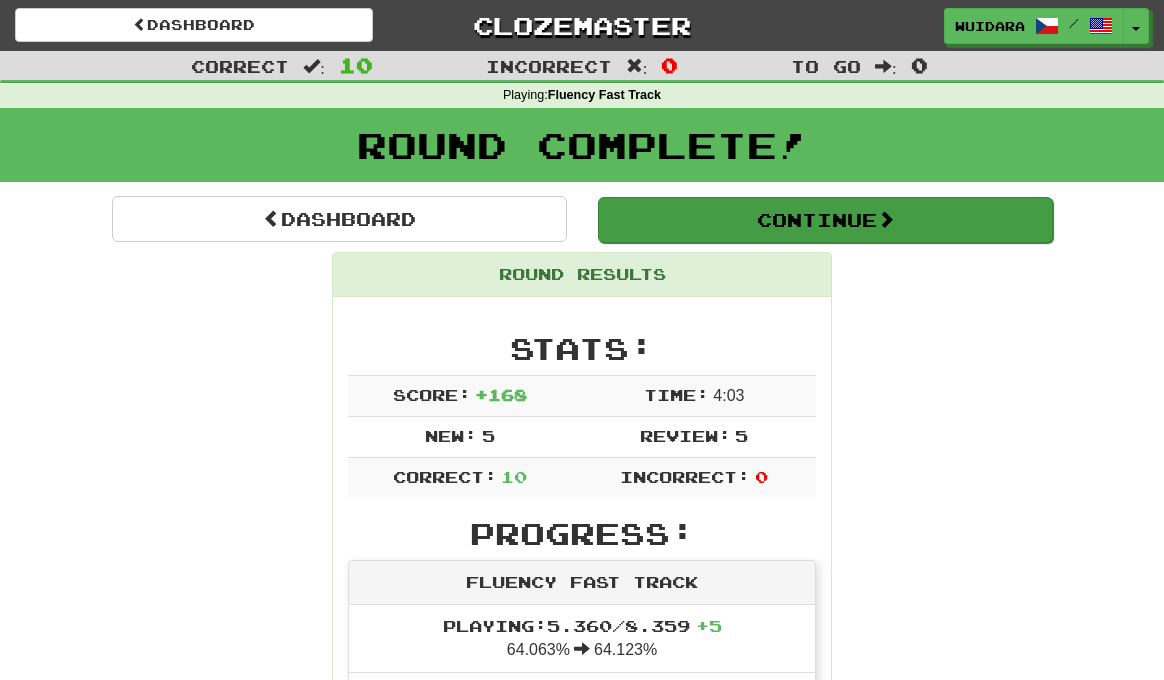 drag, startPoint x: 765, startPoint y: 215, endPoint x: 766, endPoint y: 234, distance: 19.026299 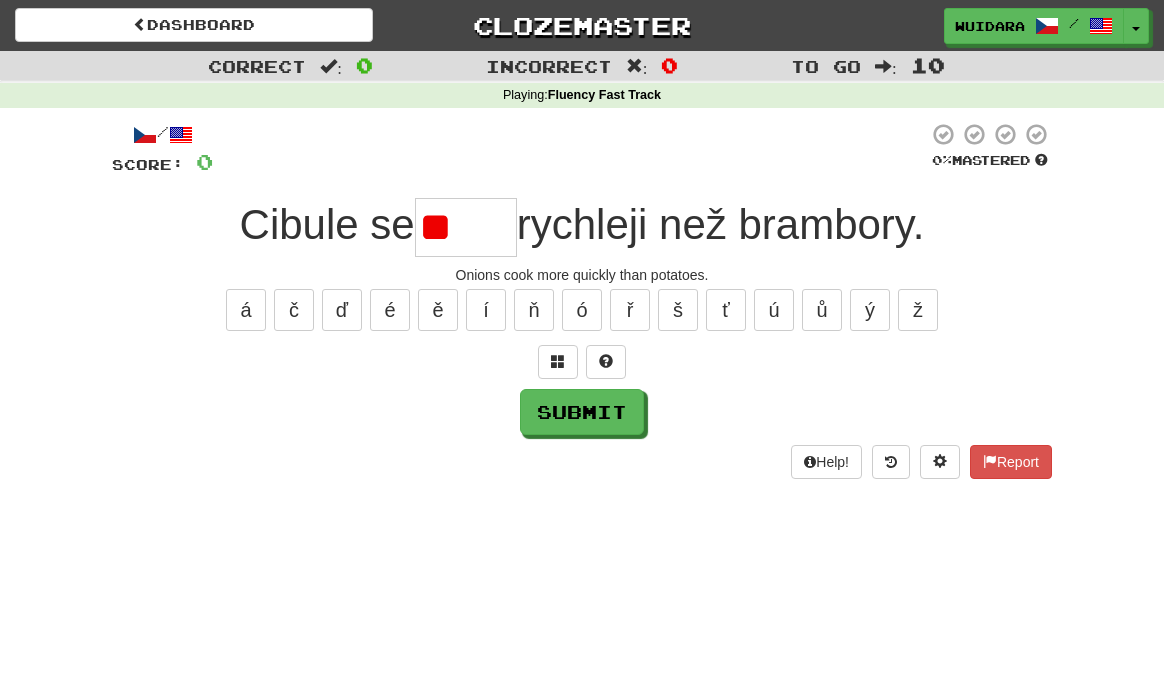 type on "*" 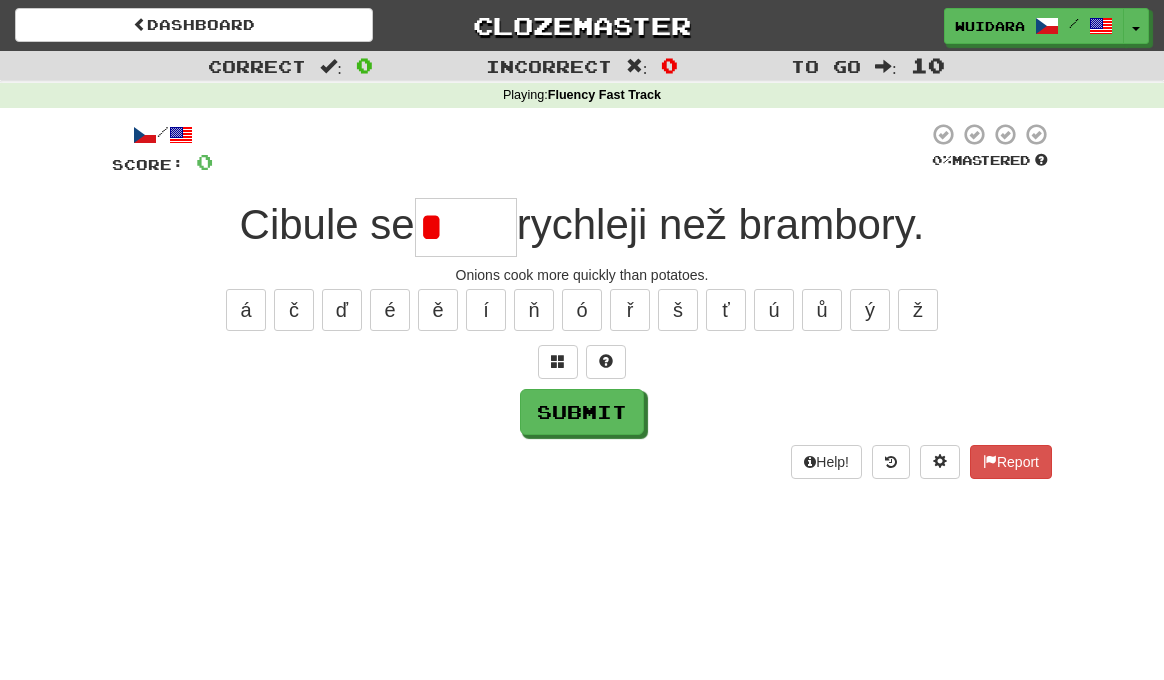 type 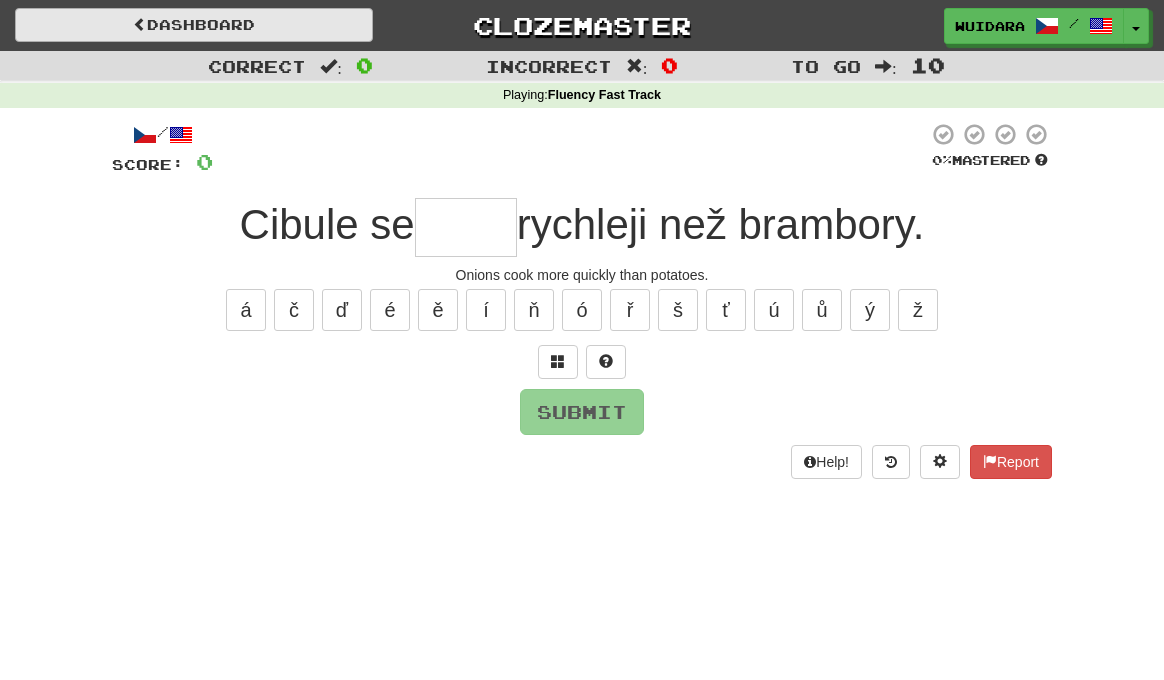 click on "Dashboard" at bounding box center [194, 25] 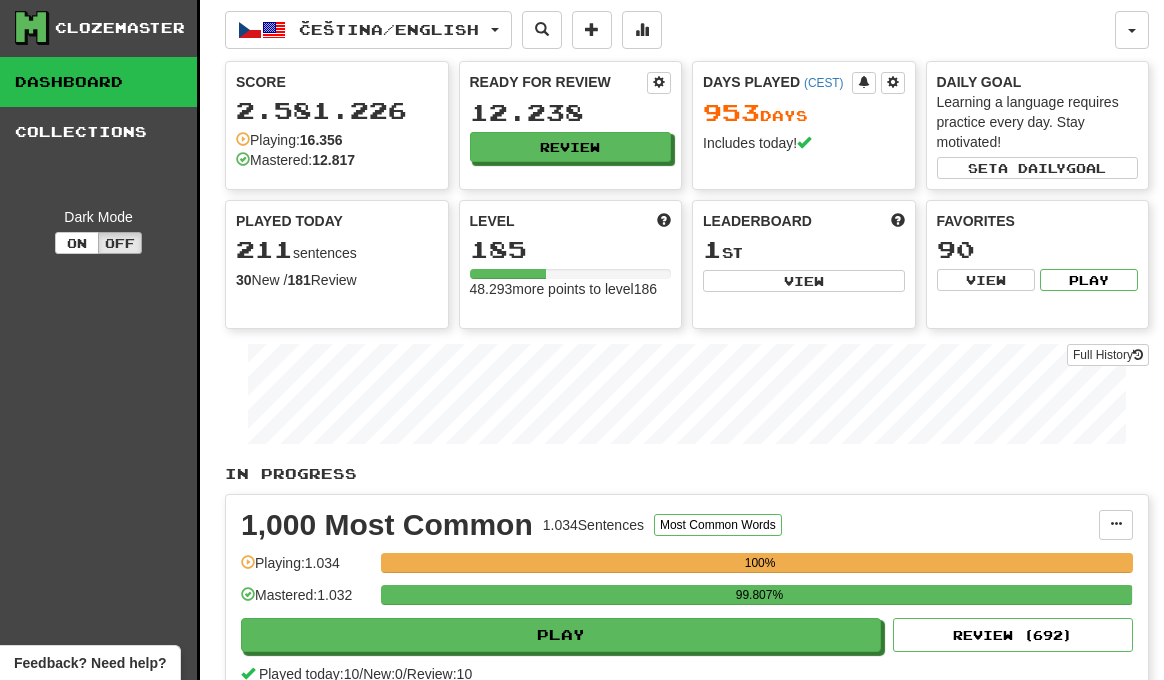 scroll, scrollTop: 0, scrollLeft: 0, axis: both 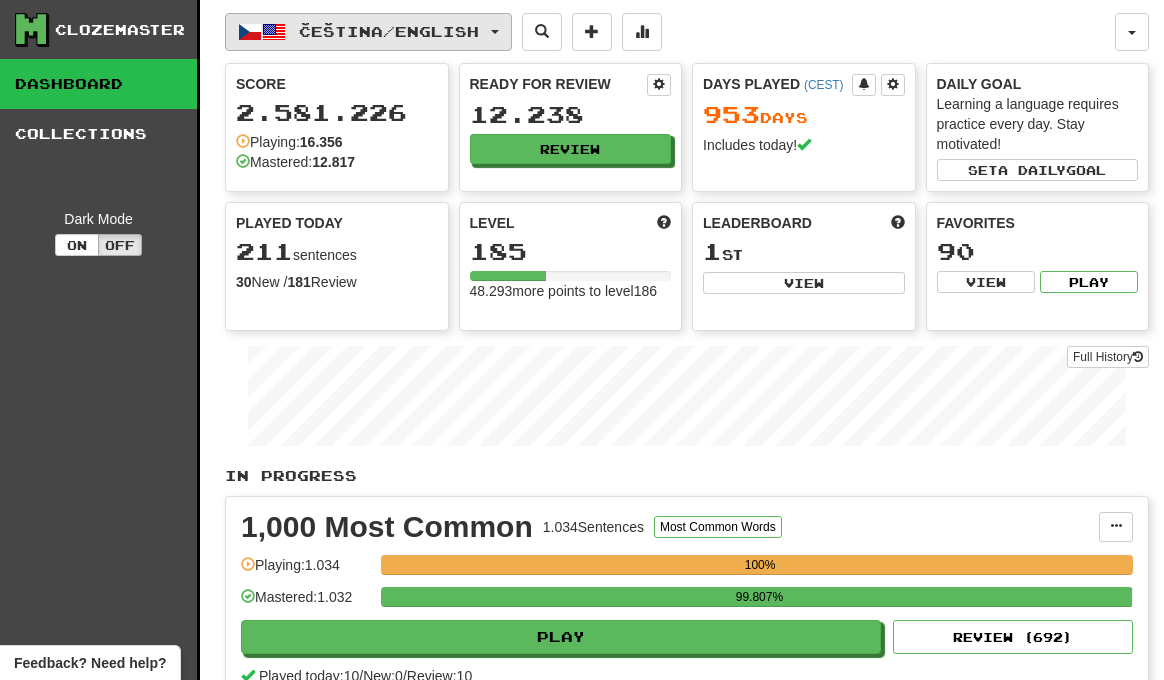 click on "Čeština  /  English" at bounding box center (368, 32) 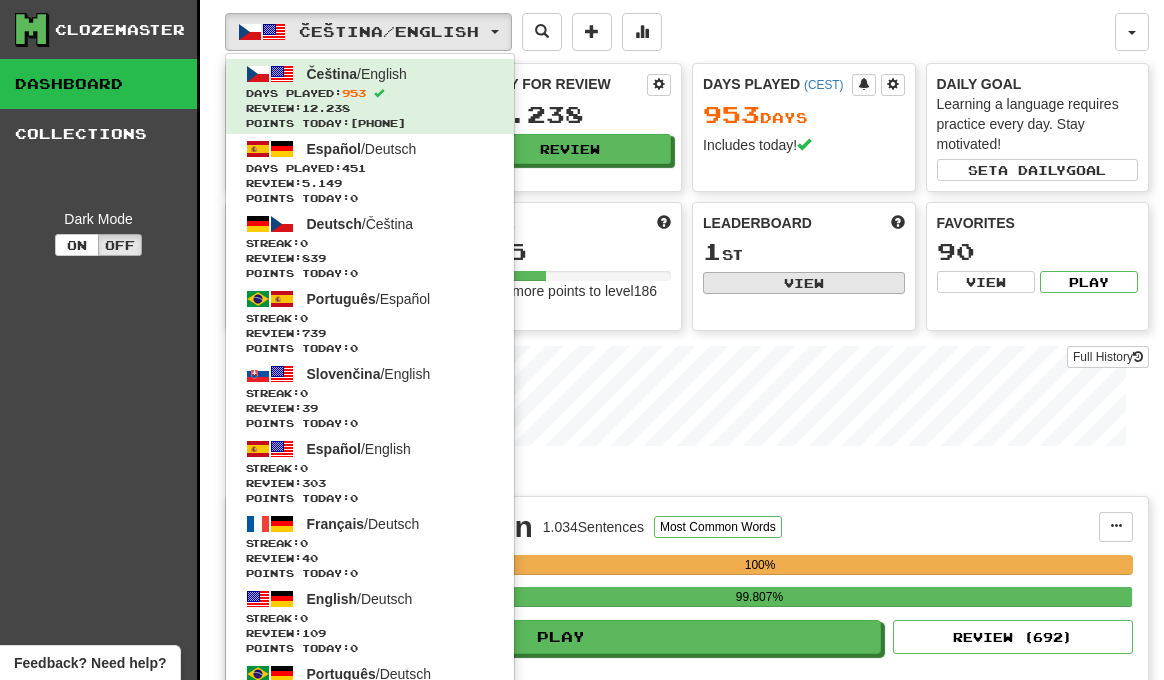 click on "View" at bounding box center (804, 283) 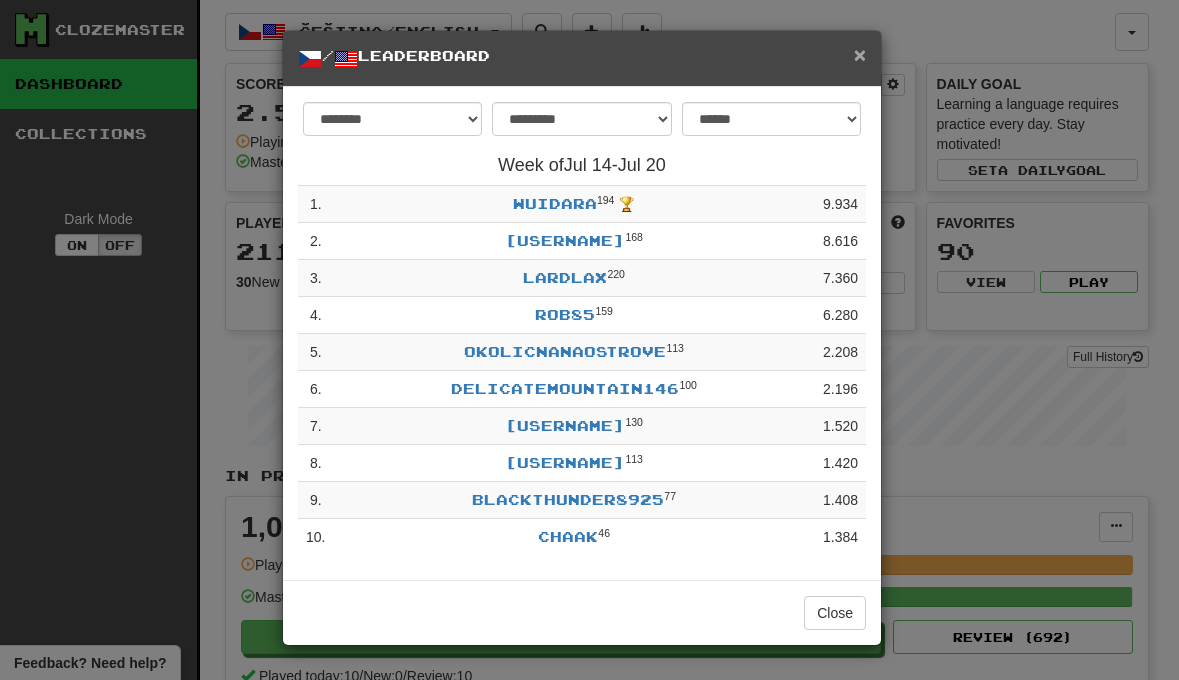 click on "×" at bounding box center [860, 54] 